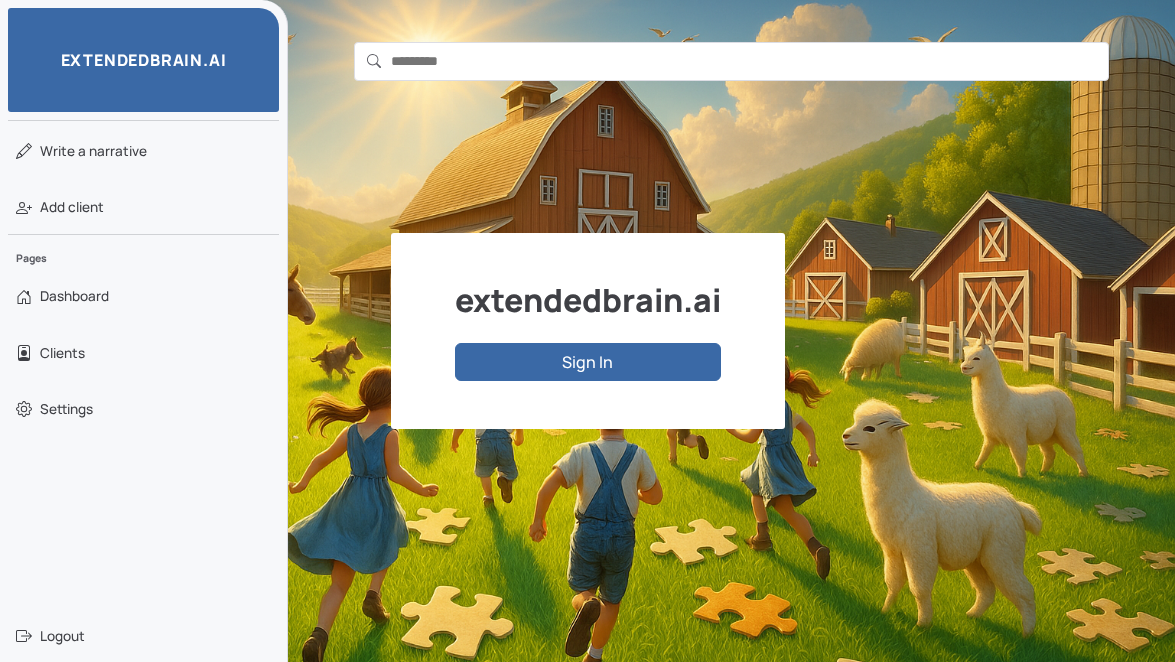 scroll, scrollTop: 0, scrollLeft: 0, axis: both 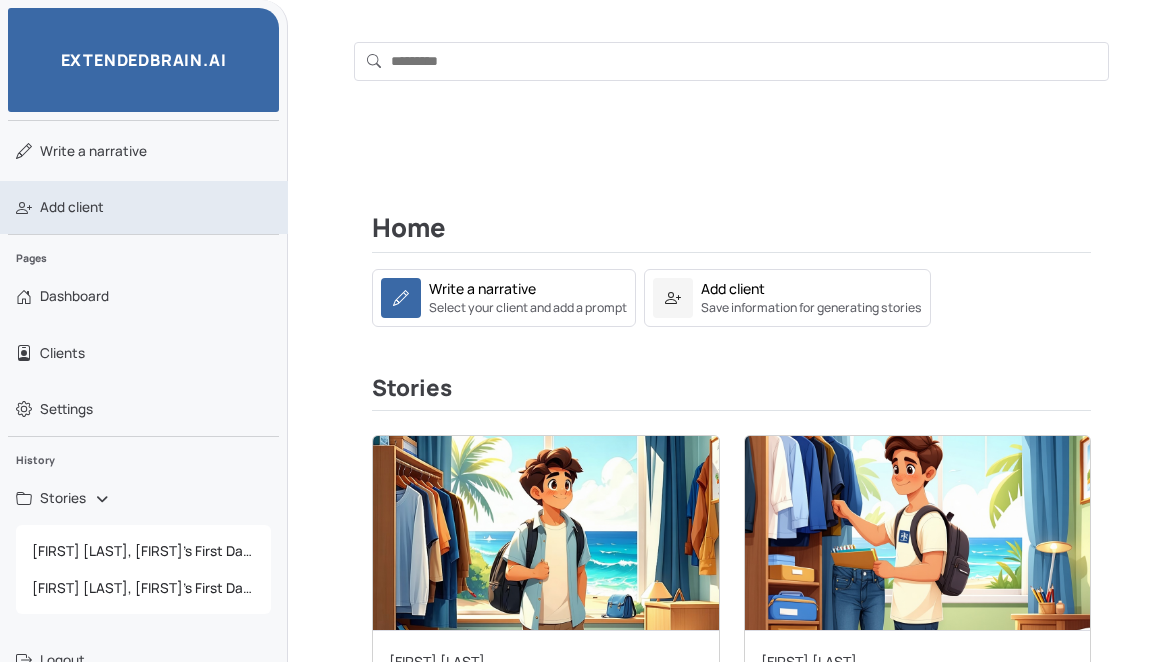 click on "Add client" at bounding box center (144, 207) 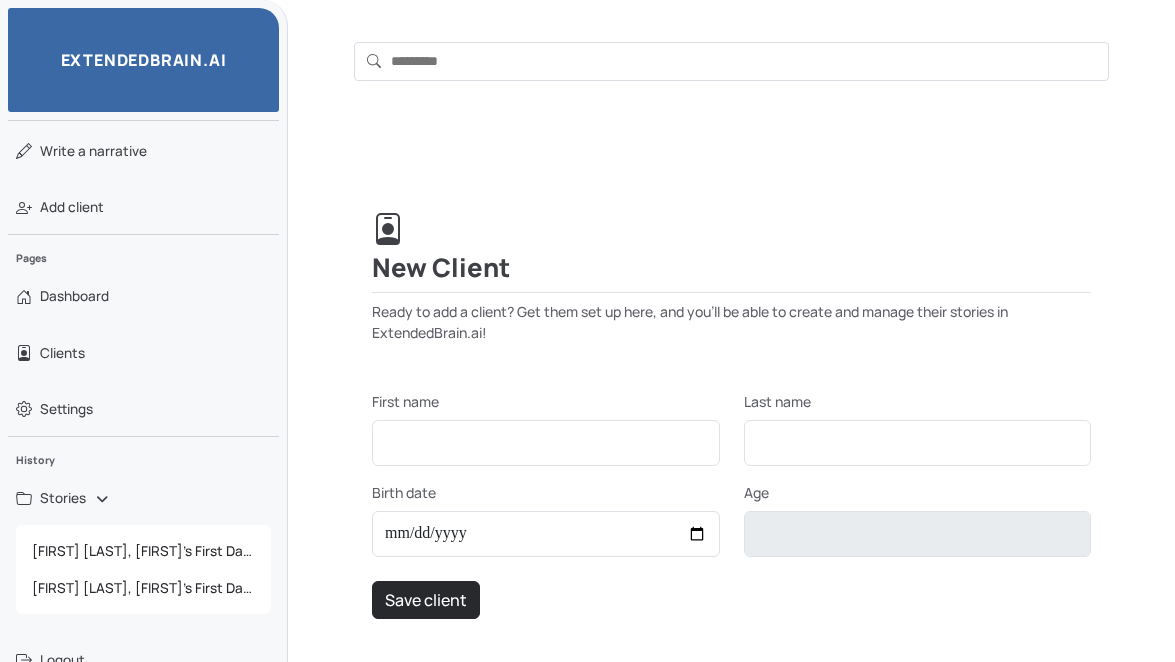 scroll, scrollTop: 2, scrollLeft: 0, axis: vertical 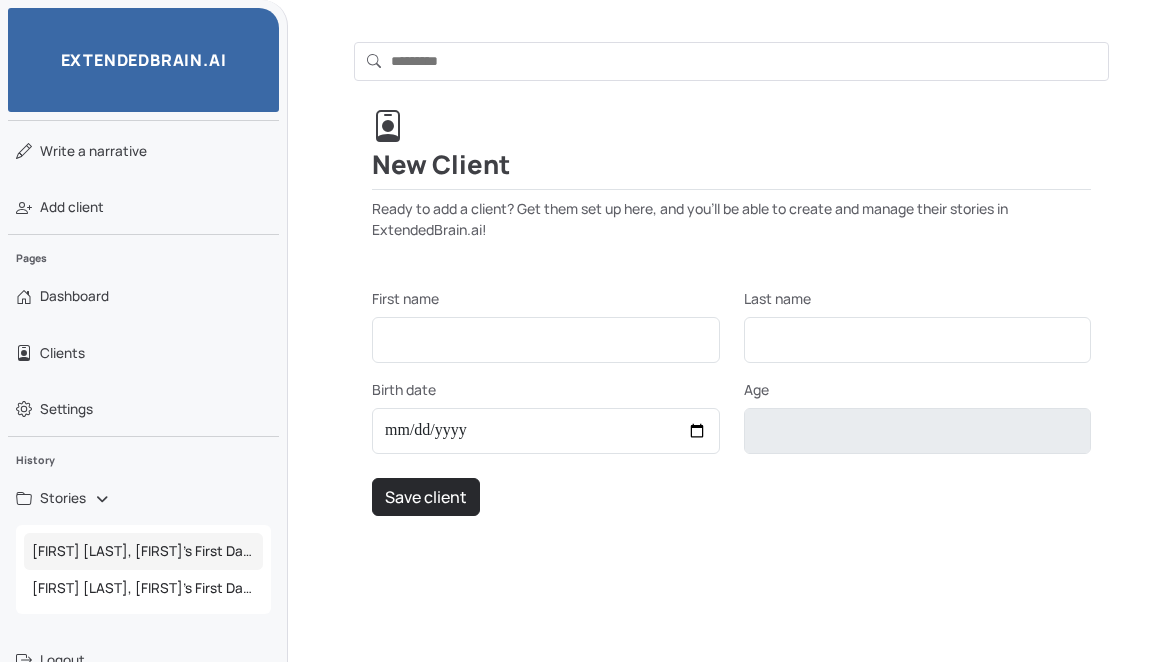 click on "[FIRST] [LAST], [FIRST]'s First Day at a New School" at bounding box center [143, 551] 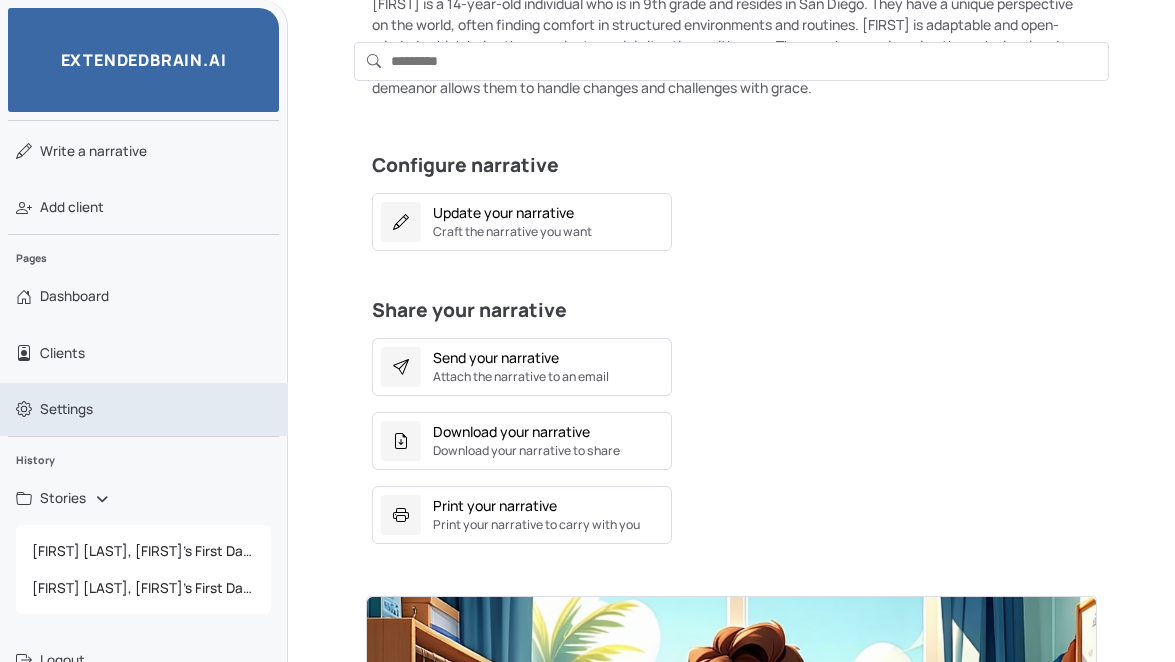 scroll, scrollTop: 272, scrollLeft: 0, axis: vertical 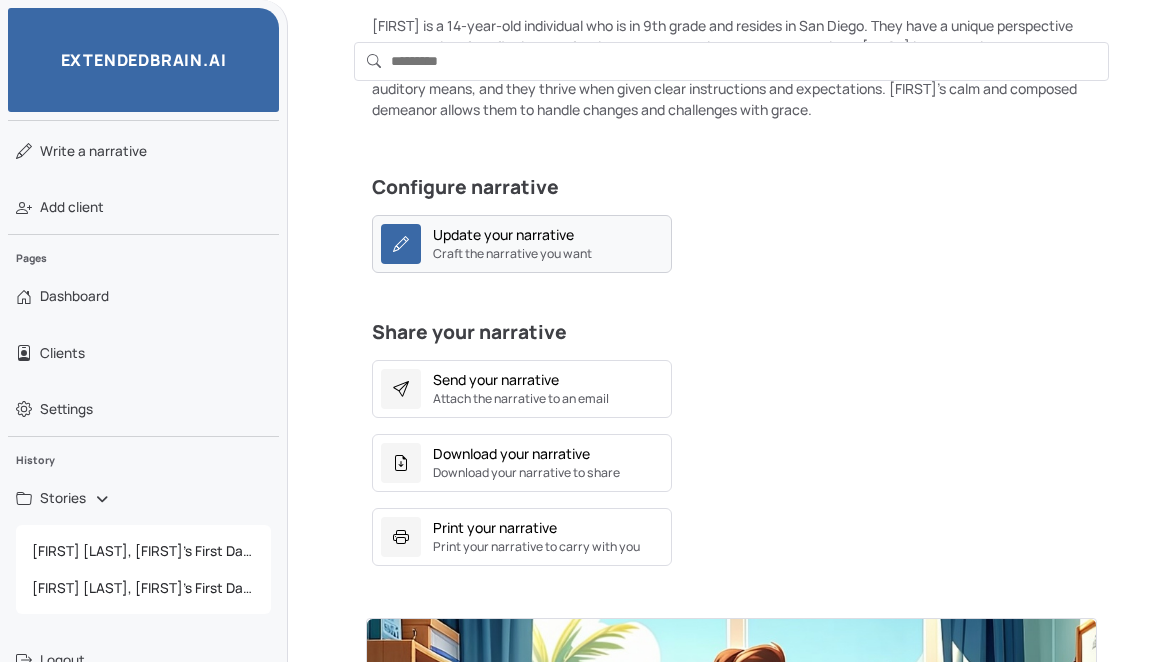 click on "Update your narrative Craft the narrative you want" at bounding box center (522, 244) 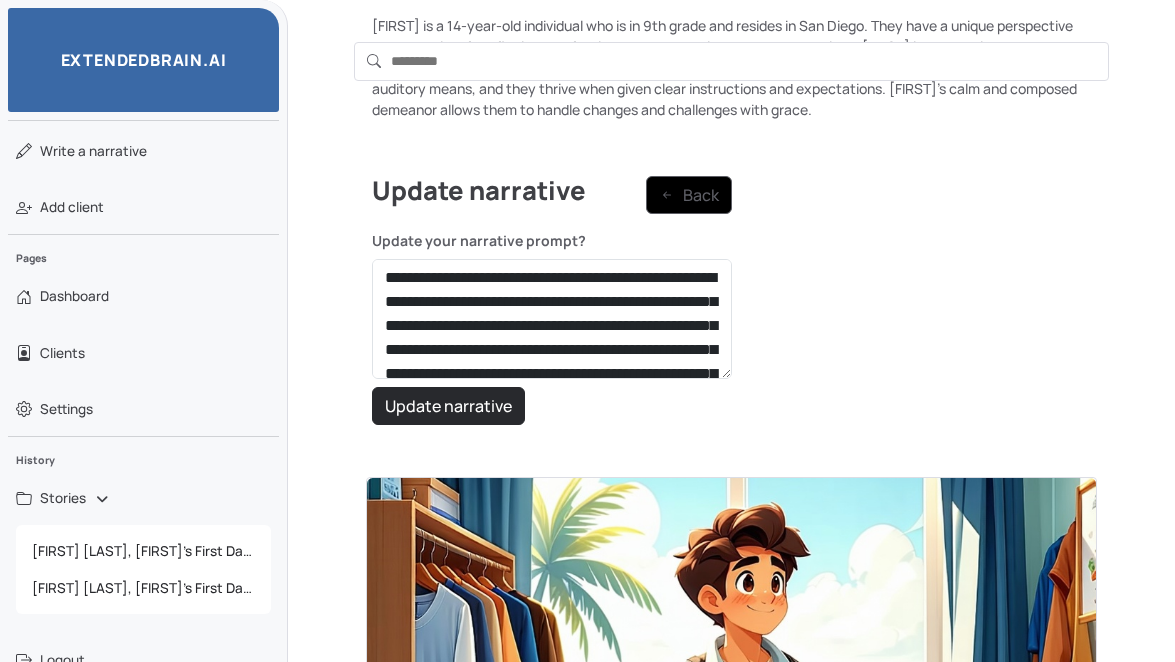 click on "Back" at bounding box center (689, 195) 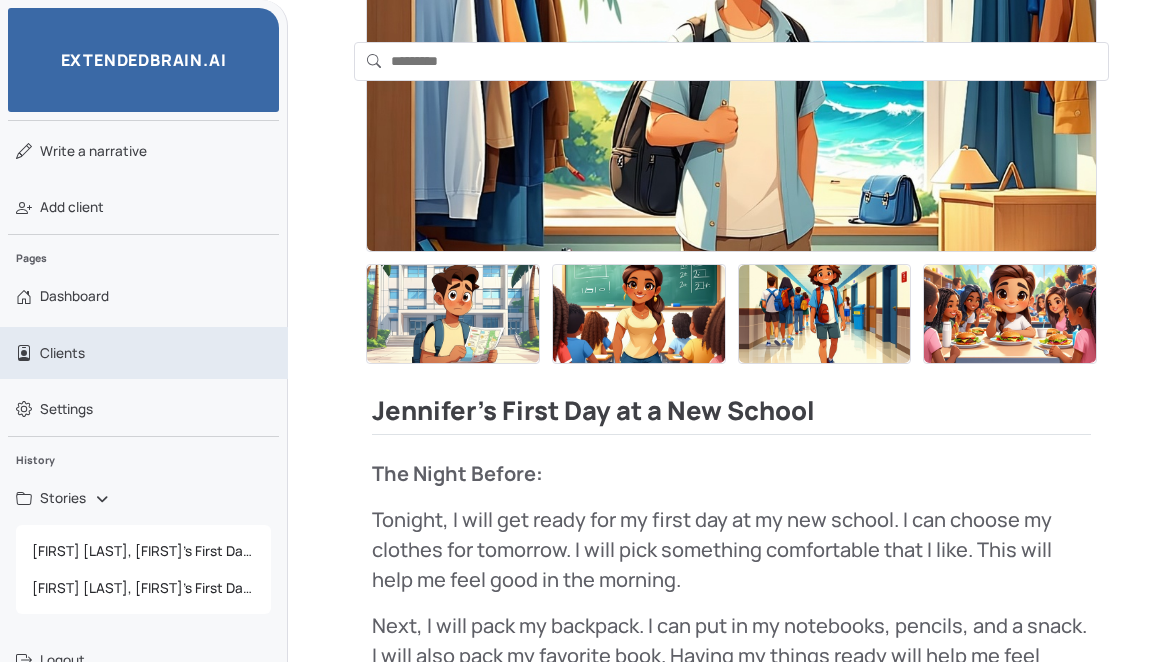 click on "Clients" at bounding box center (144, 353) 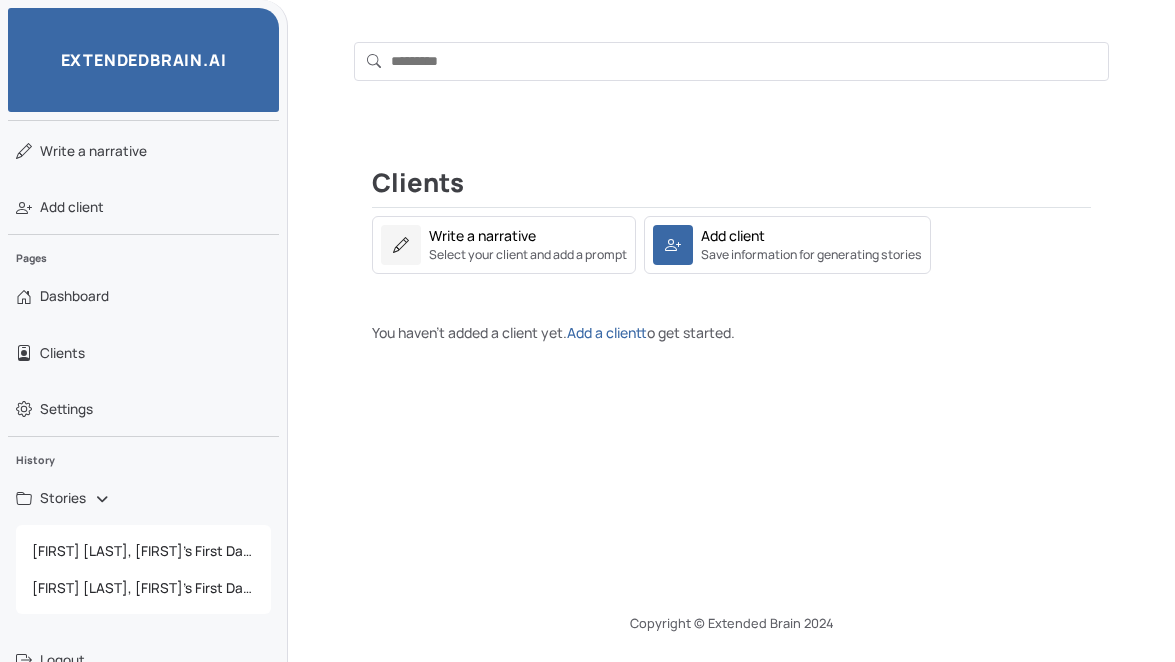 scroll, scrollTop: 0, scrollLeft: 0, axis: both 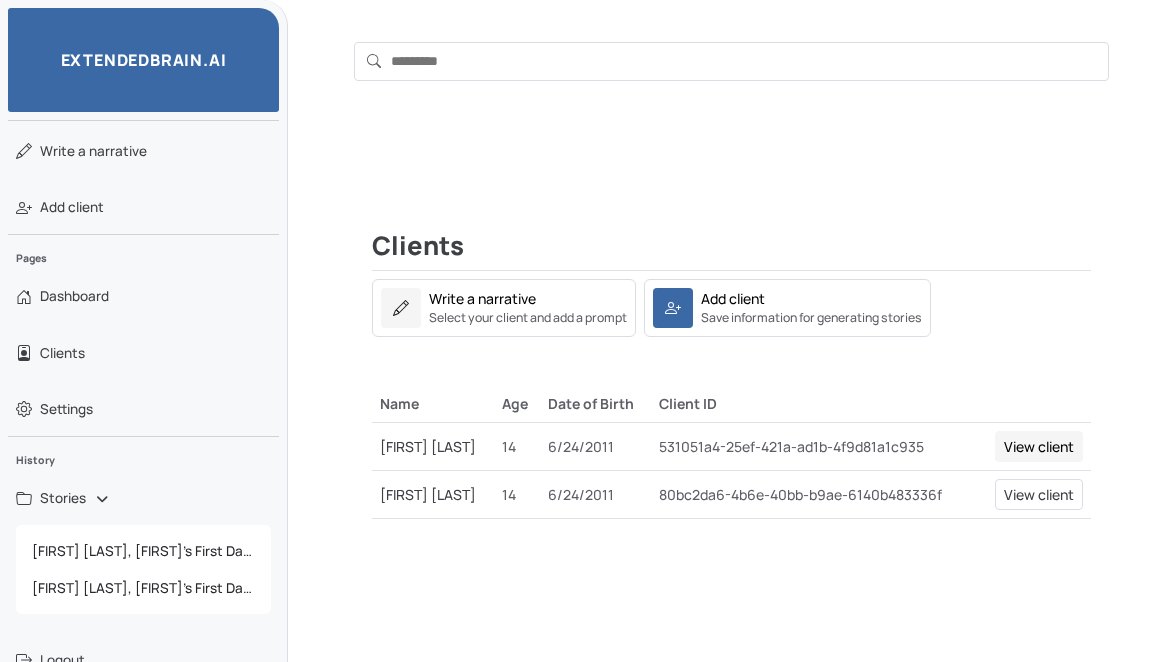 click on "View client" at bounding box center [1039, 446] 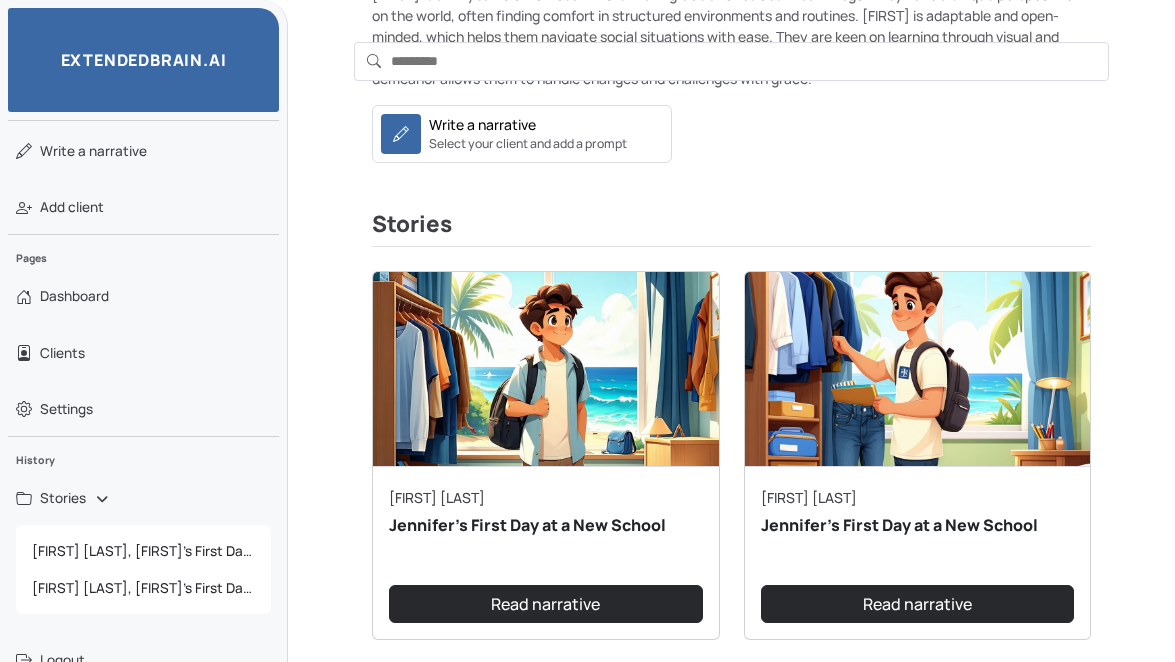 scroll, scrollTop: 0, scrollLeft: 0, axis: both 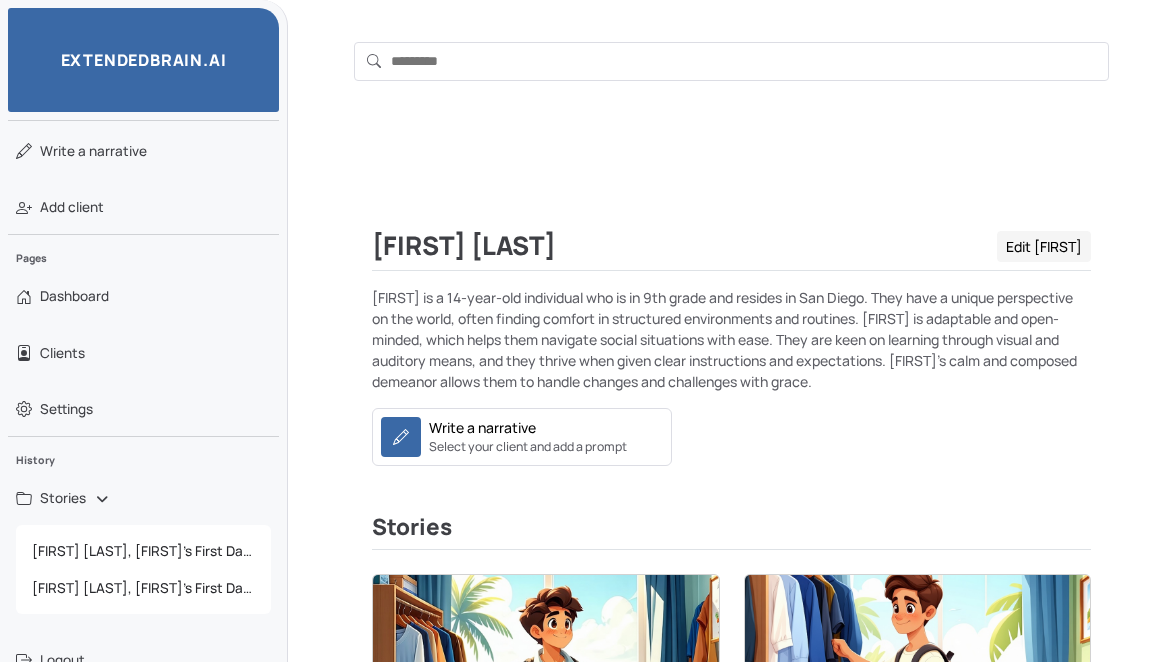 click on "Edit [FIRST]" at bounding box center (1044, 246) 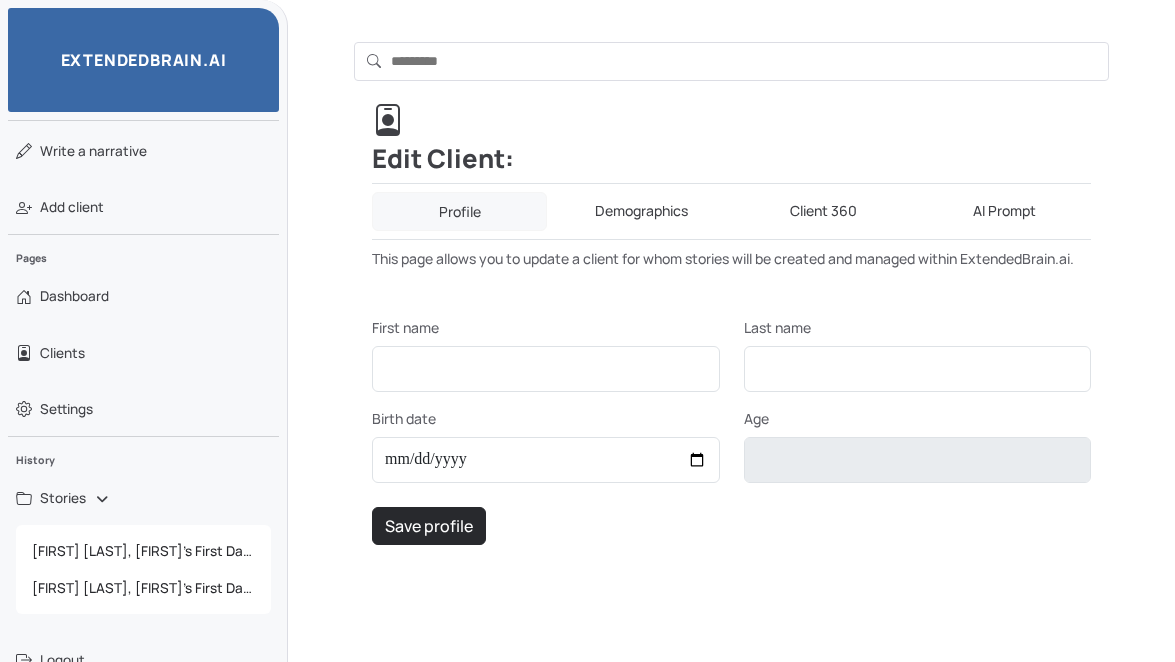 scroll, scrollTop: 135, scrollLeft: 0, axis: vertical 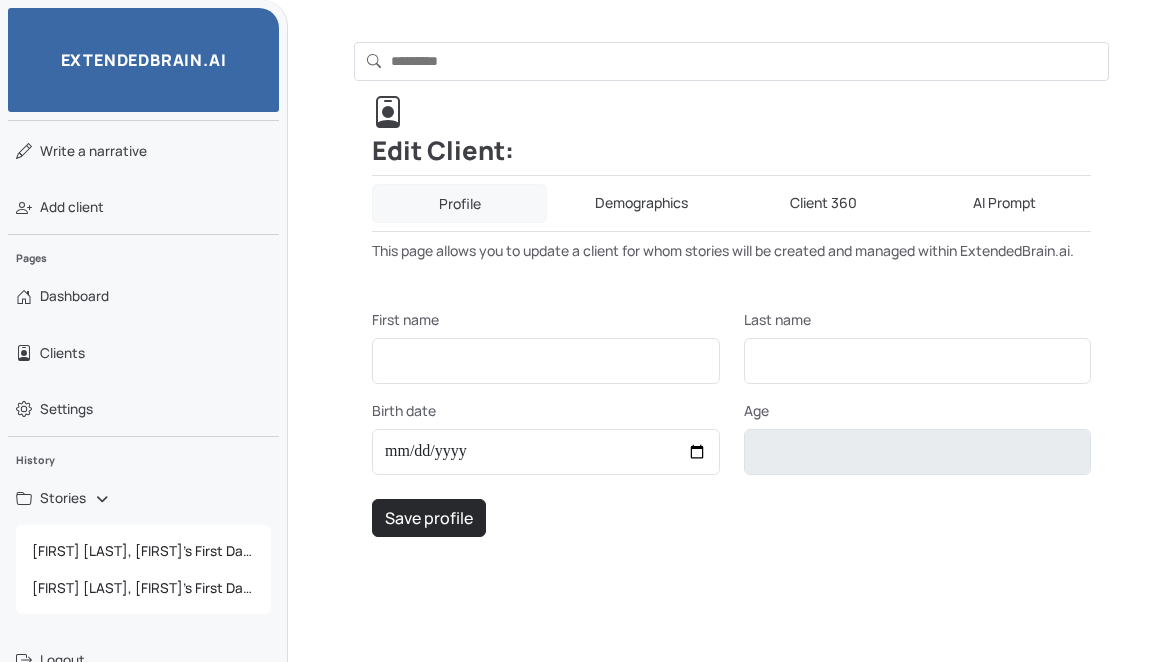 type on "********" 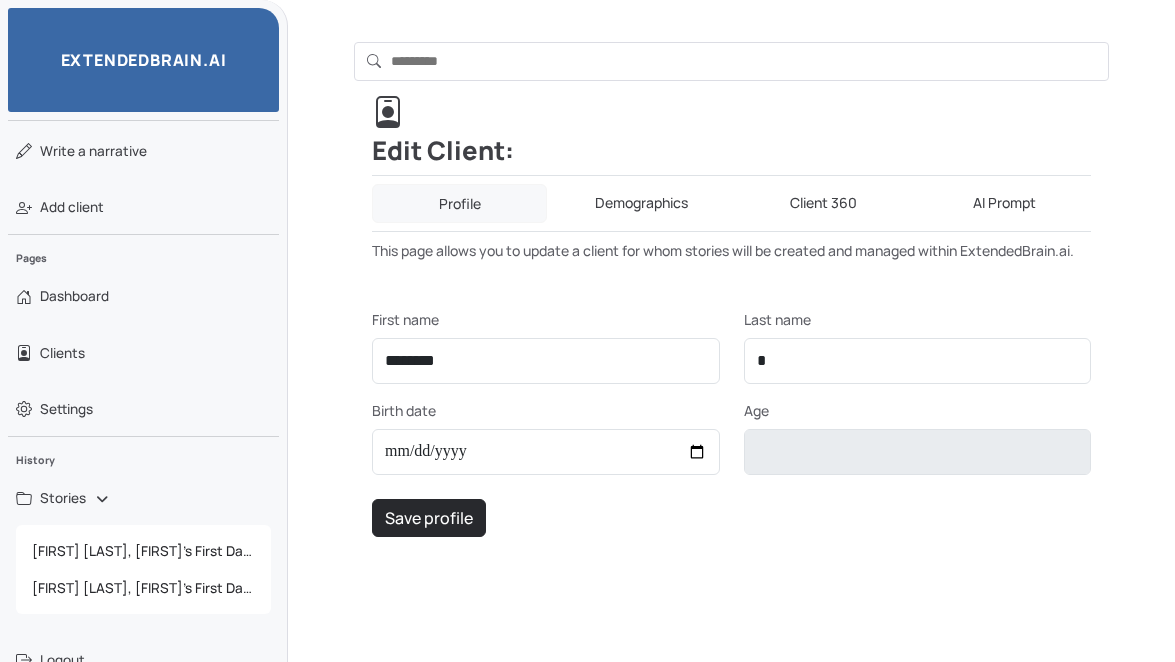 select on "***" 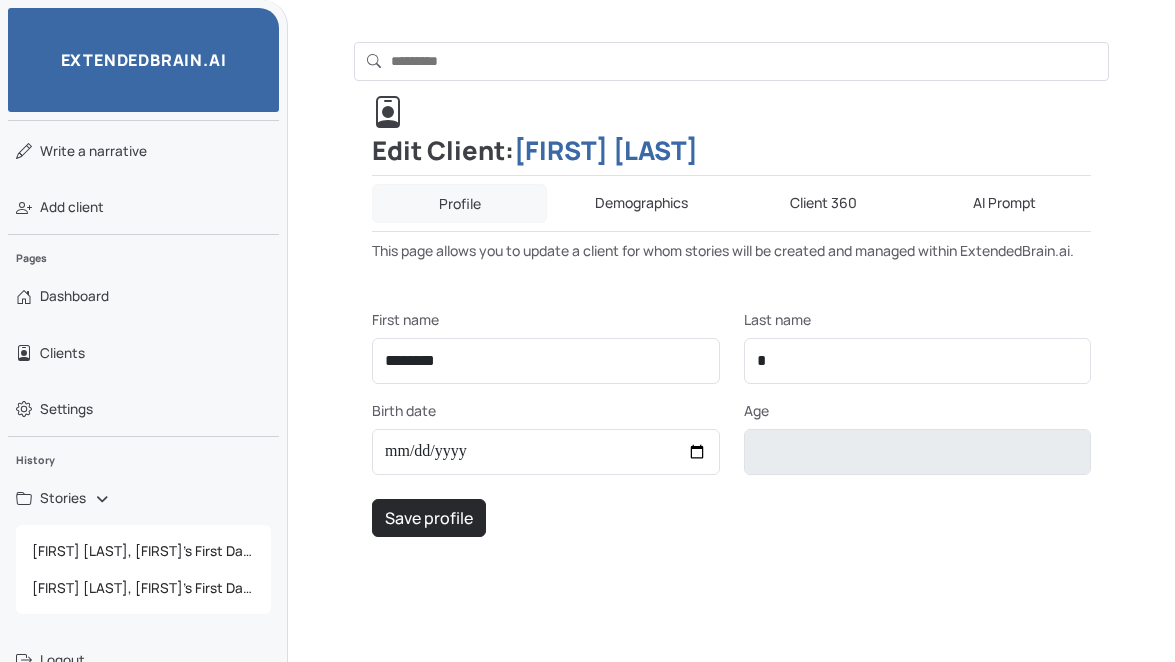 click on "Demographics" at bounding box center (641, 203) 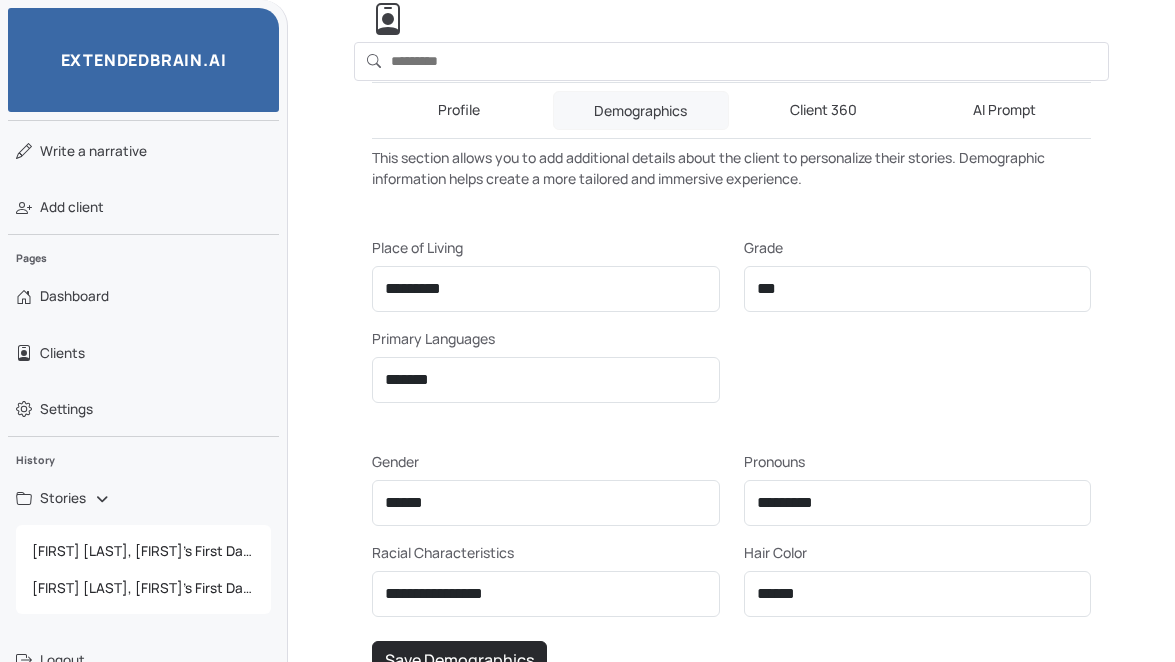 scroll, scrollTop: 212, scrollLeft: 0, axis: vertical 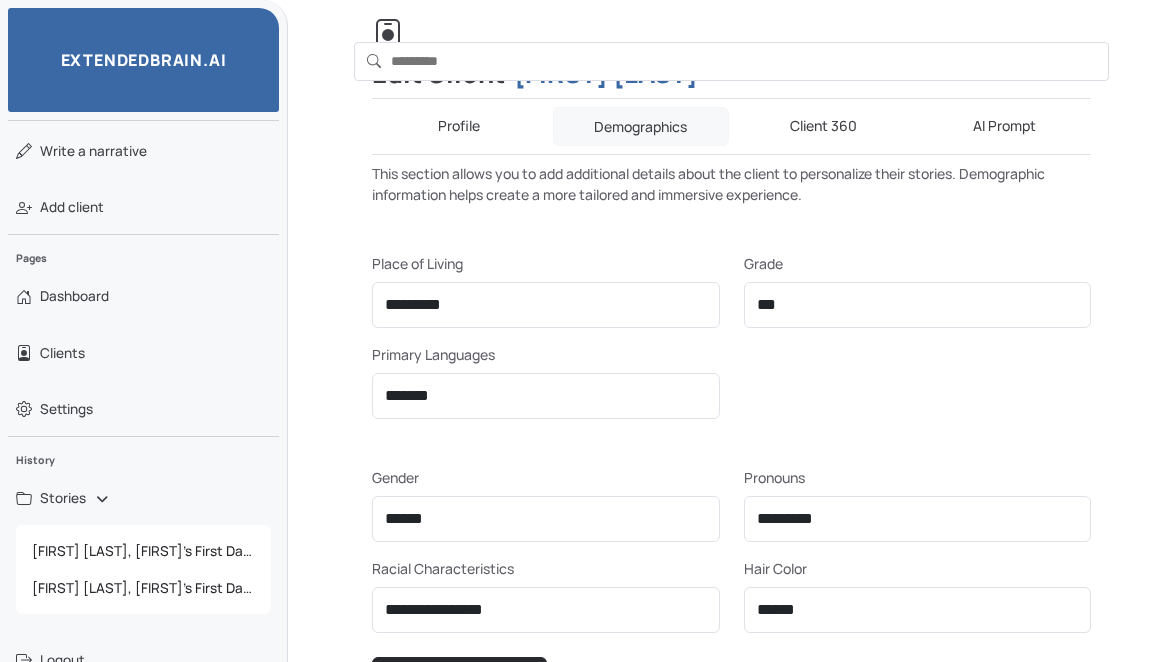 click on "Clients [FIRST] [LAST] [FIRST] [LAST] Stories [FIRST]'s First Day at a New School [FIRST]'s First Day at a New School" at bounding box center [731, 61] 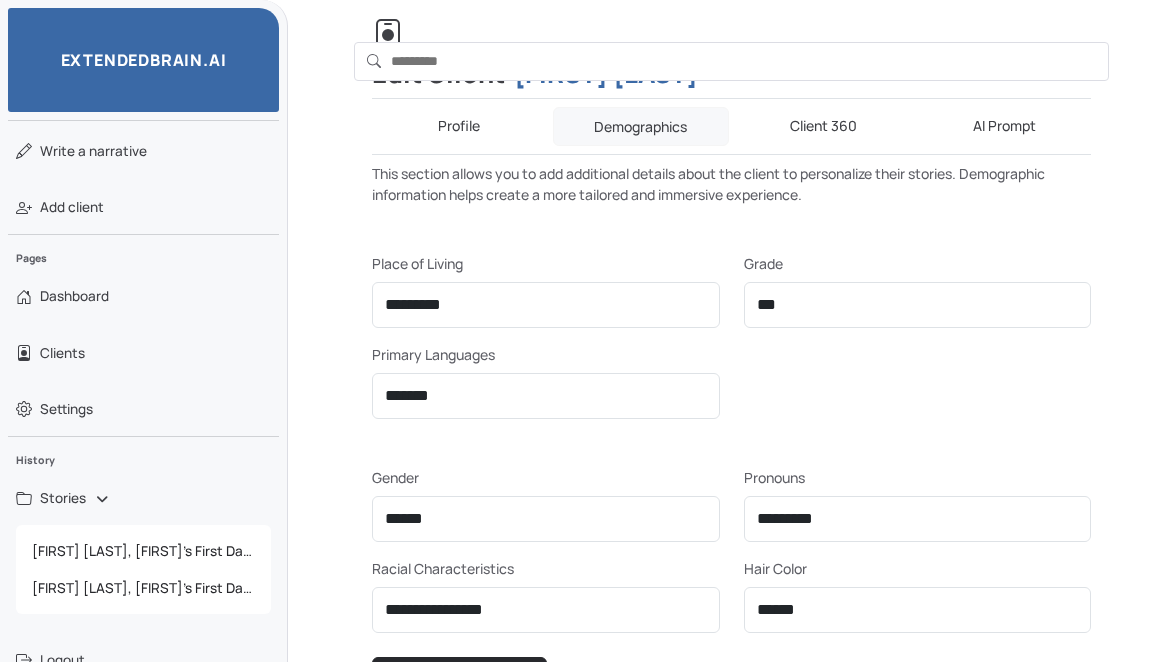 click on "Profile" at bounding box center [458, 126] 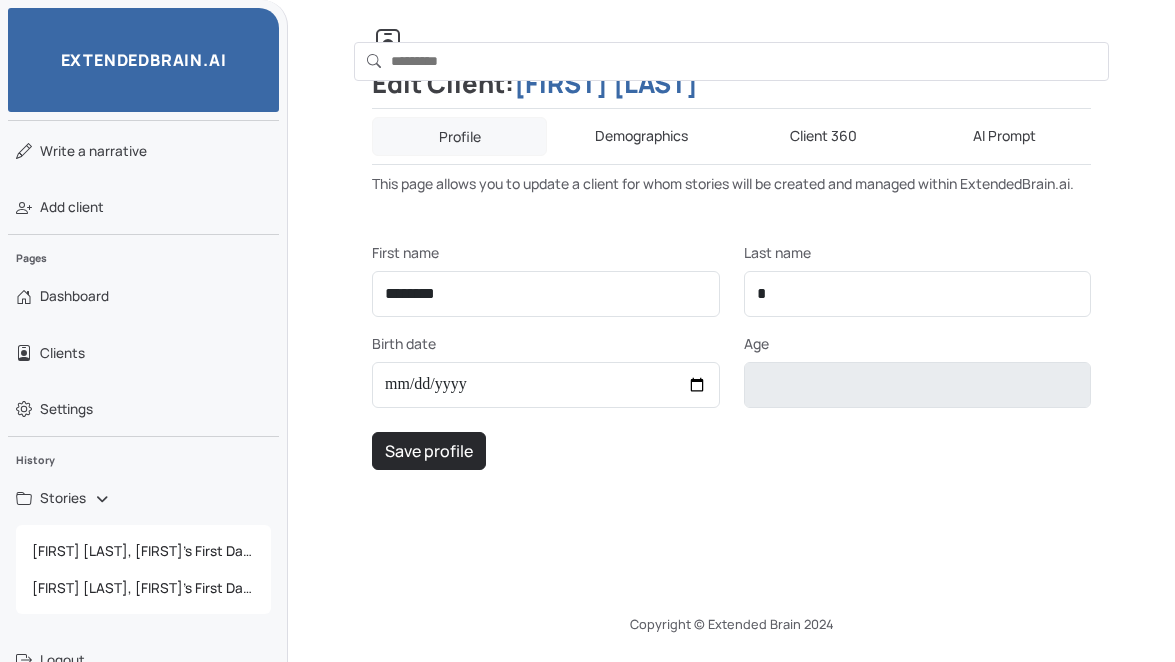 click on "Demographics" at bounding box center [641, 136] 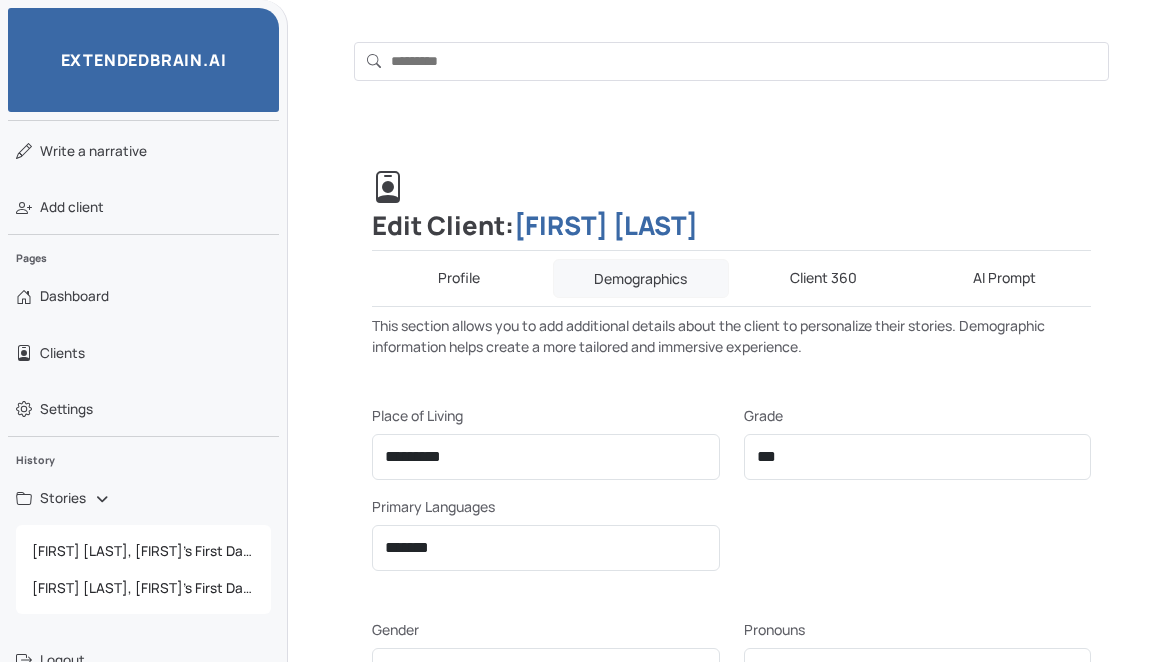 scroll, scrollTop: 0, scrollLeft: 0, axis: both 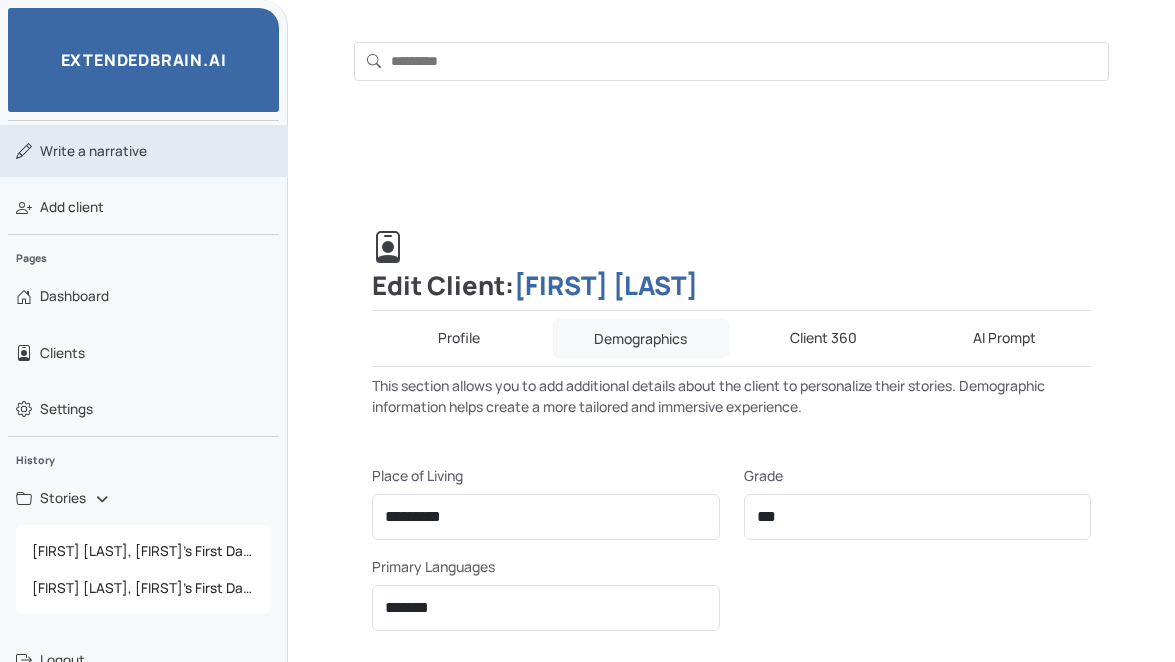 click on "Write a narrative" at bounding box center [144, 151] 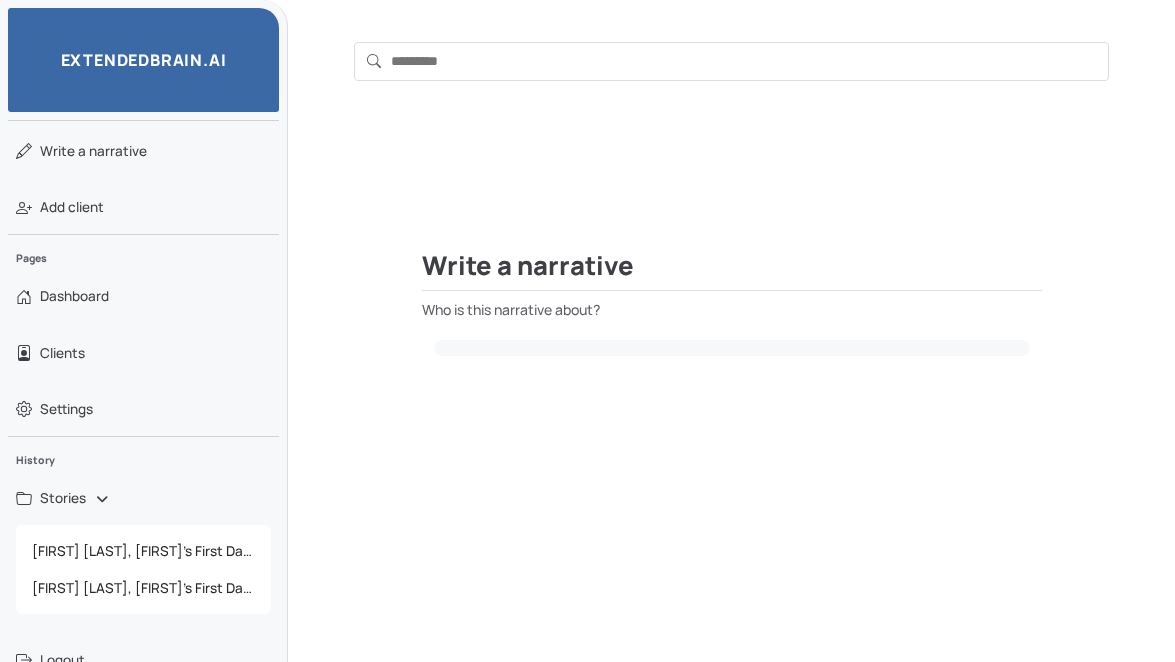select 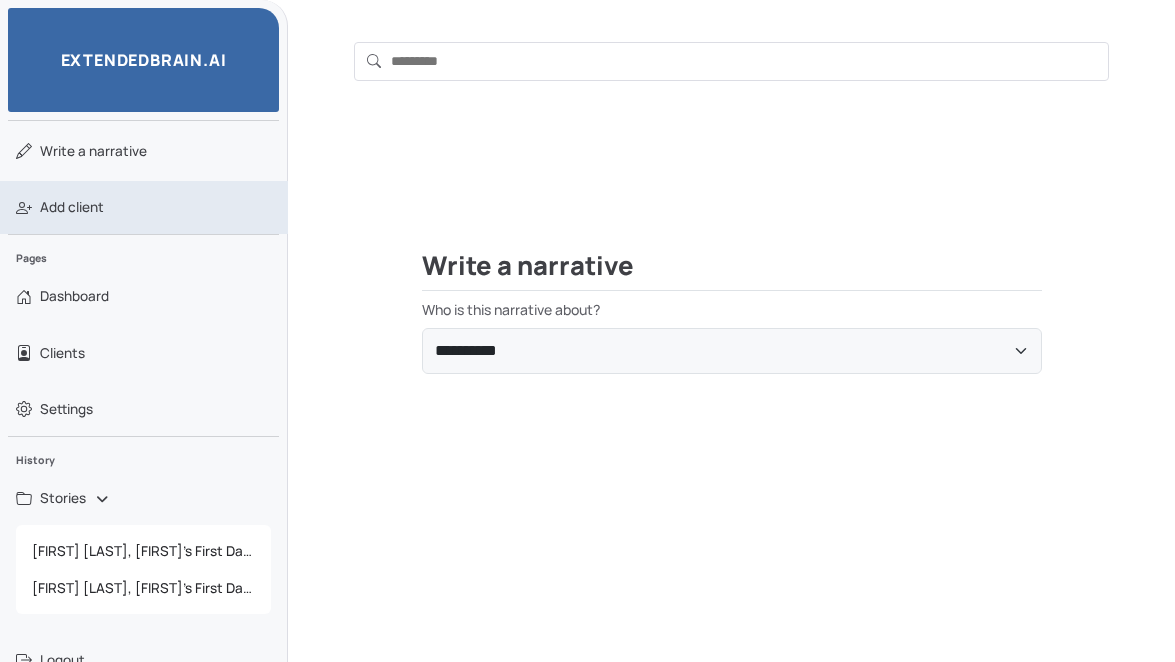 click on "Add client" at bounding box center [144, 207] 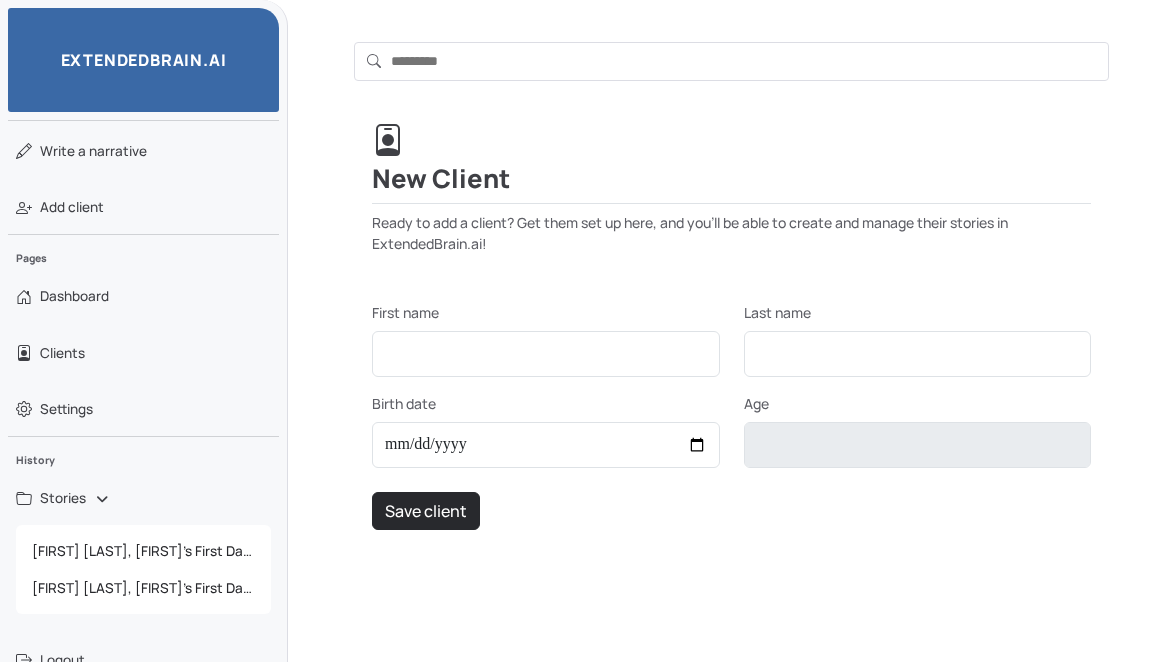 scroll, scrollTop: 122, scrollLeft: 0, axis: vertical 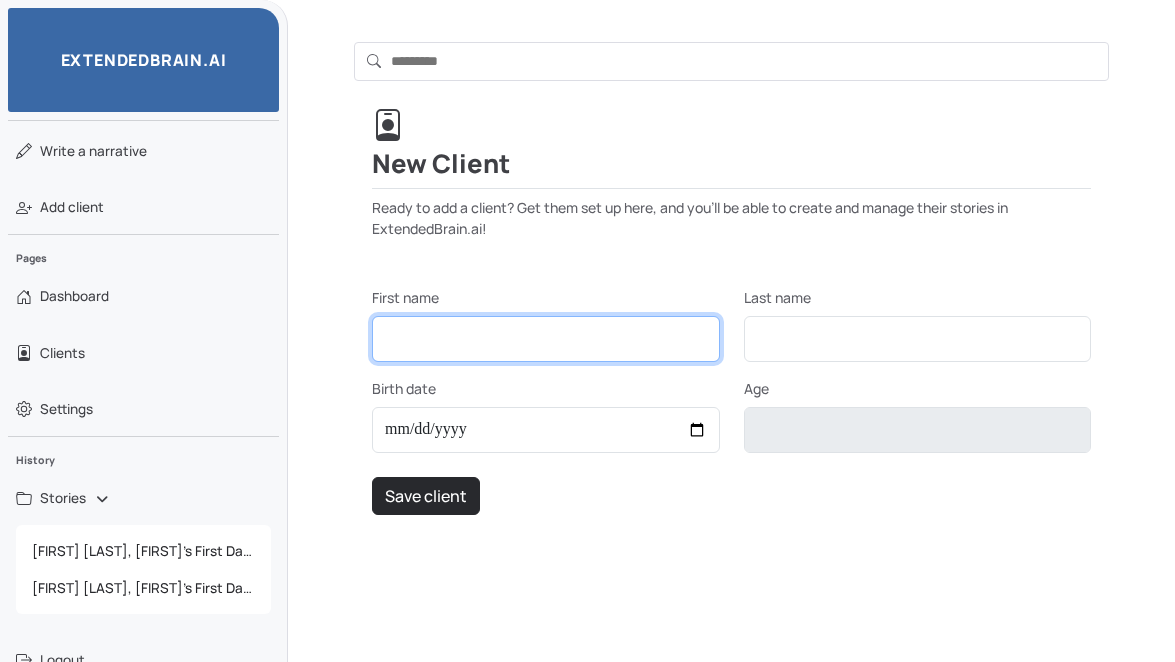 click on "First name" at bounding box center [546, 339] 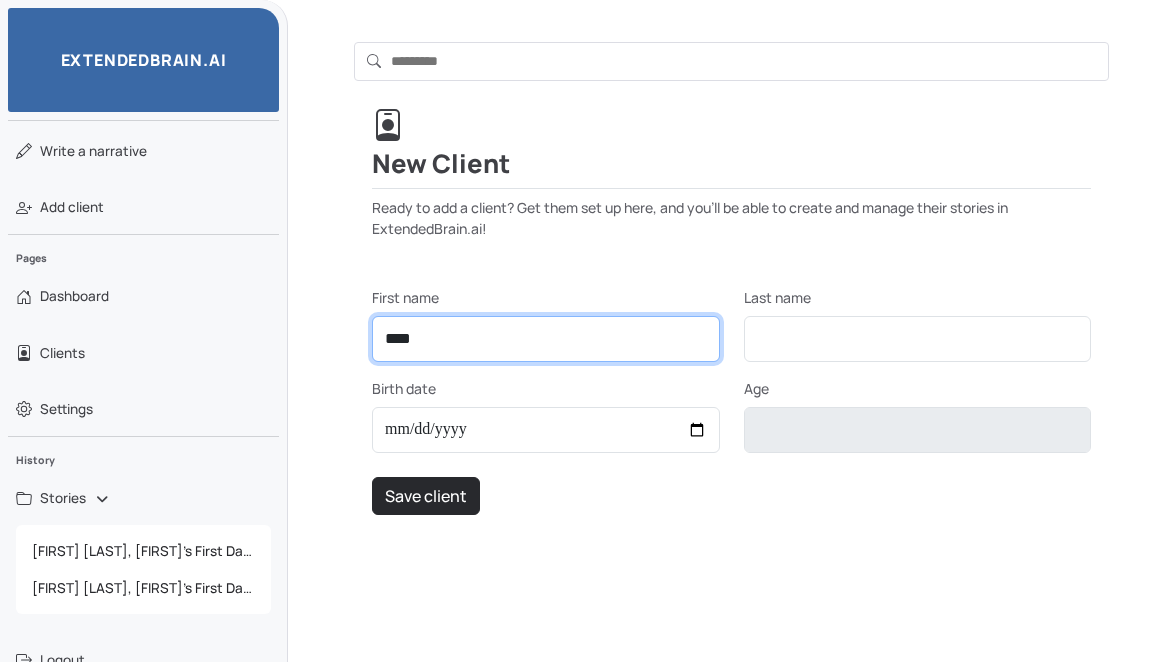 type on "****" 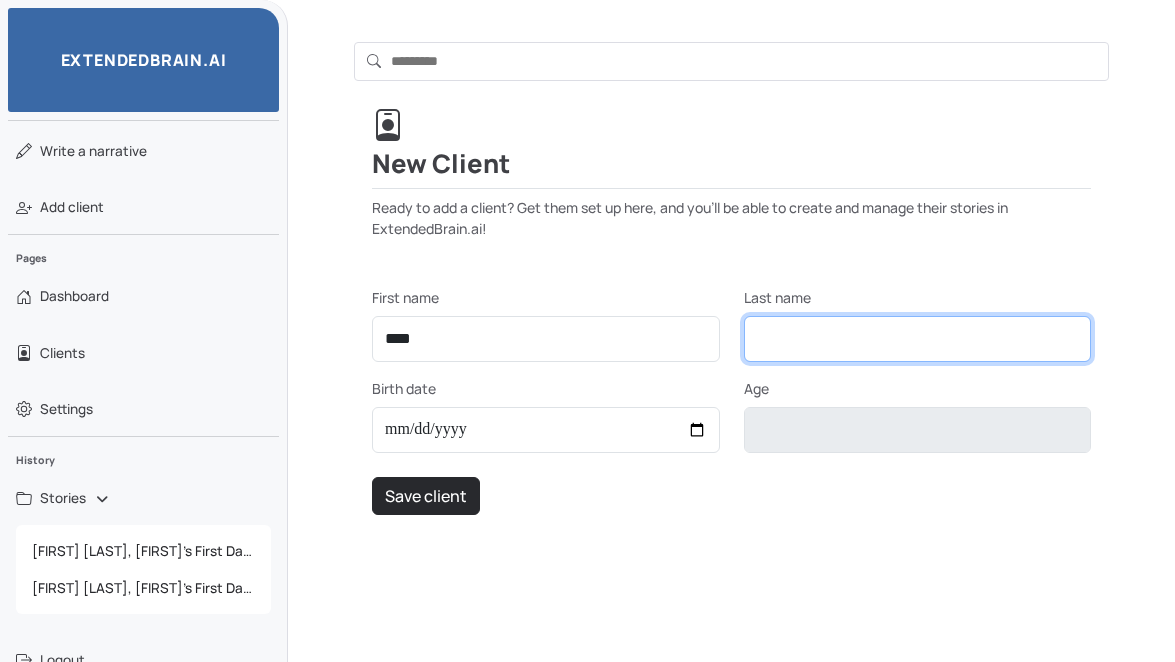 click on "Last name" at bounding box center [918, 339] 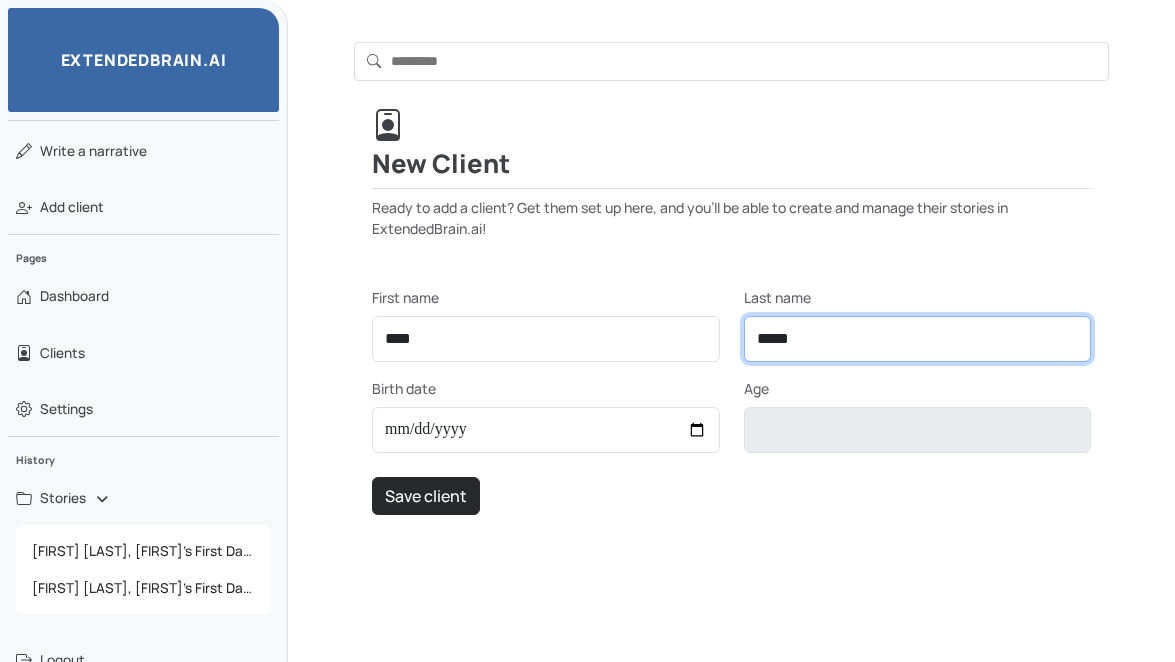 type on "*****" 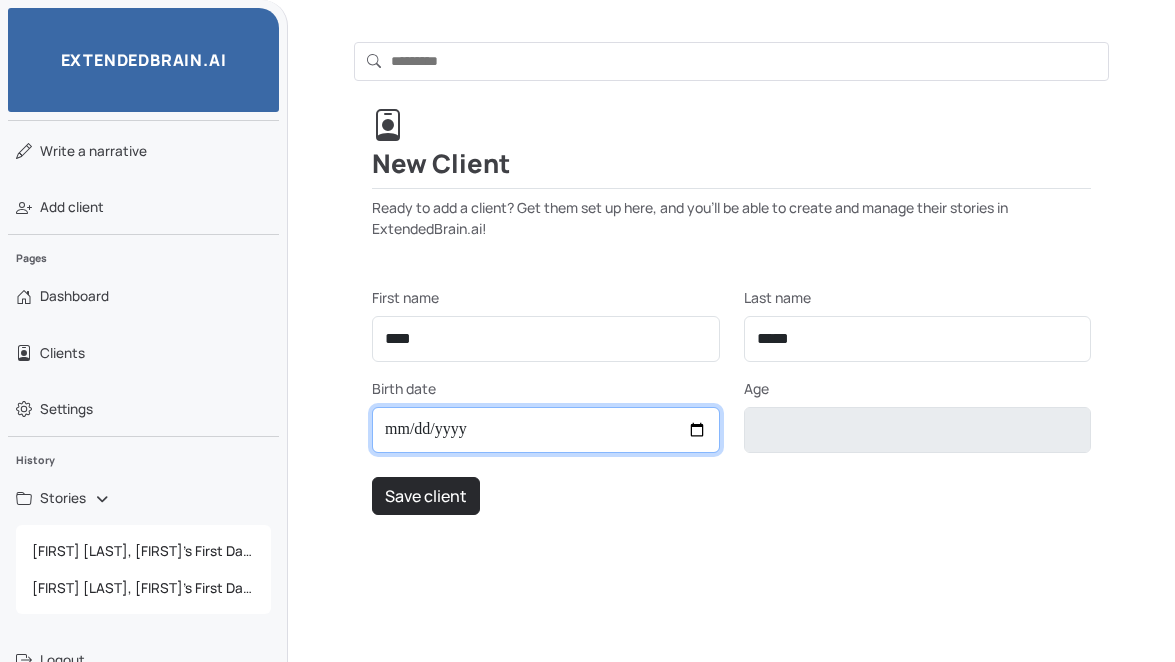 click on "Birth date" at bounding box center (546, 430) 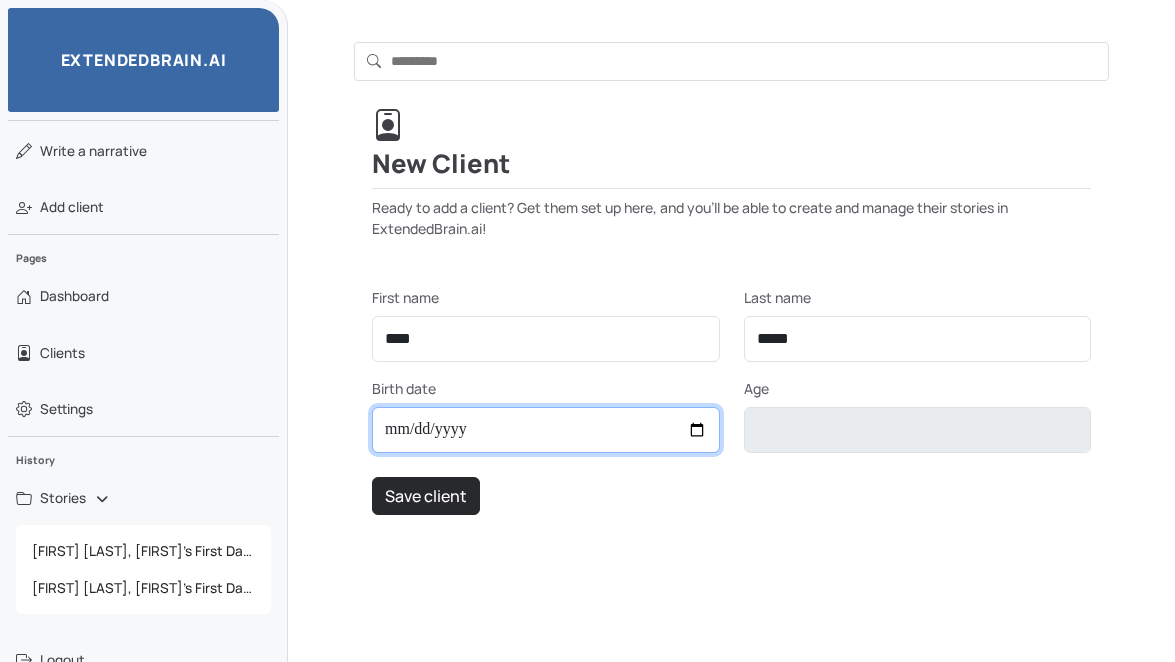 type on "**********" 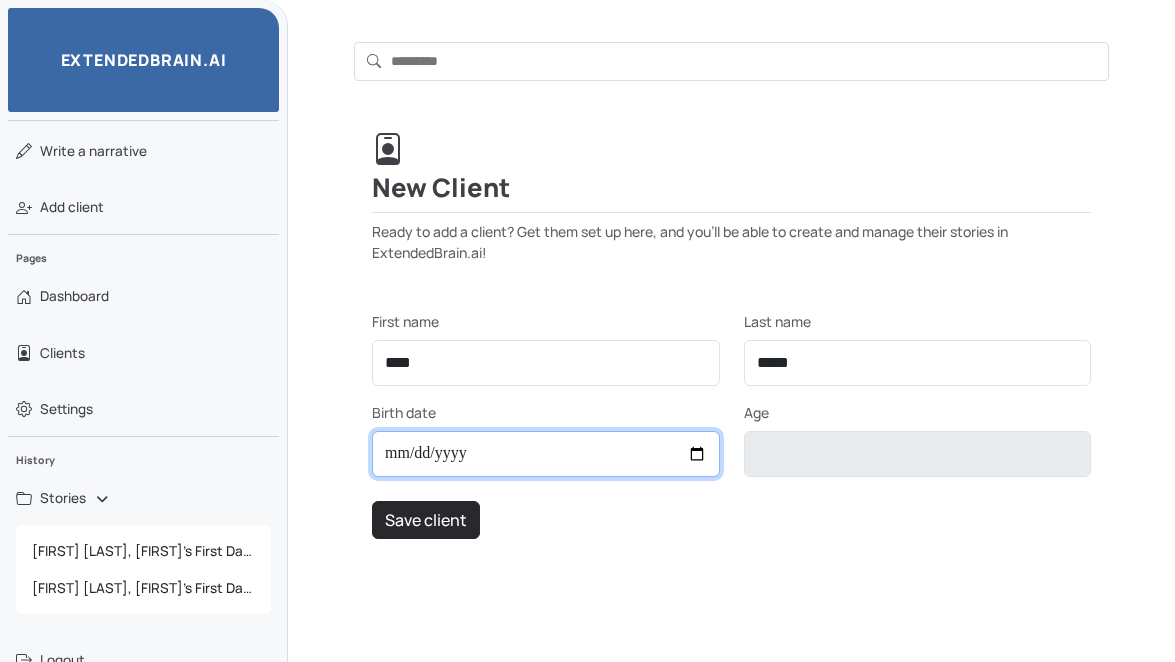 scroll, scrollTop: 111, scrollLeft: 0, axis: vertical 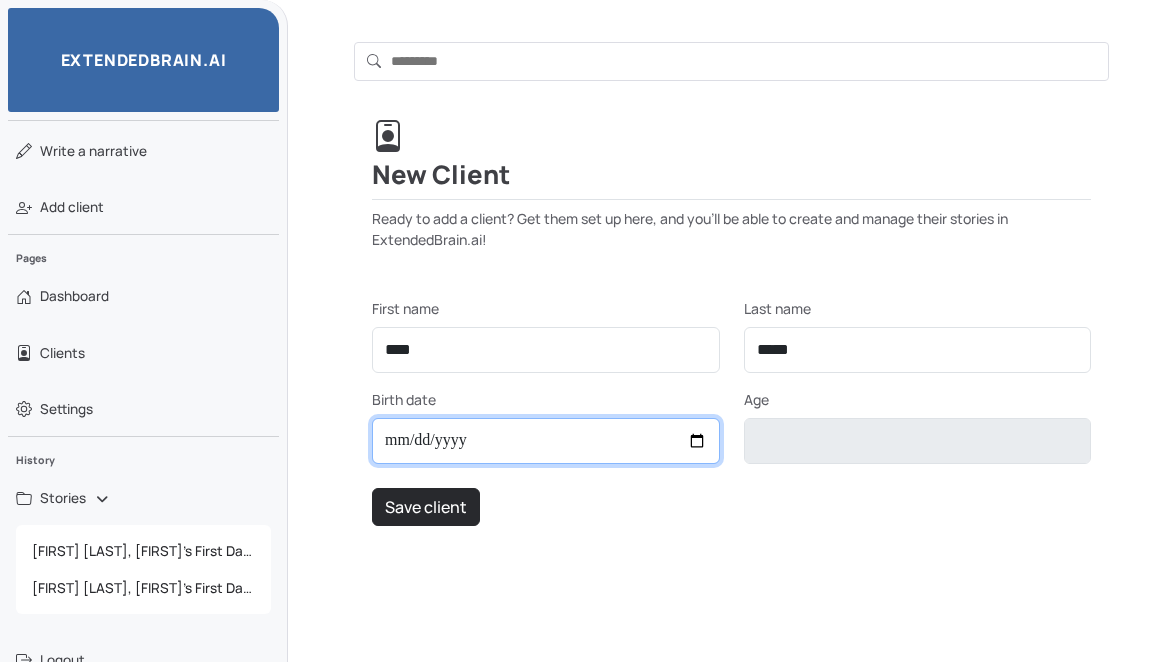click on "**********" at bounding box center (546, 441) 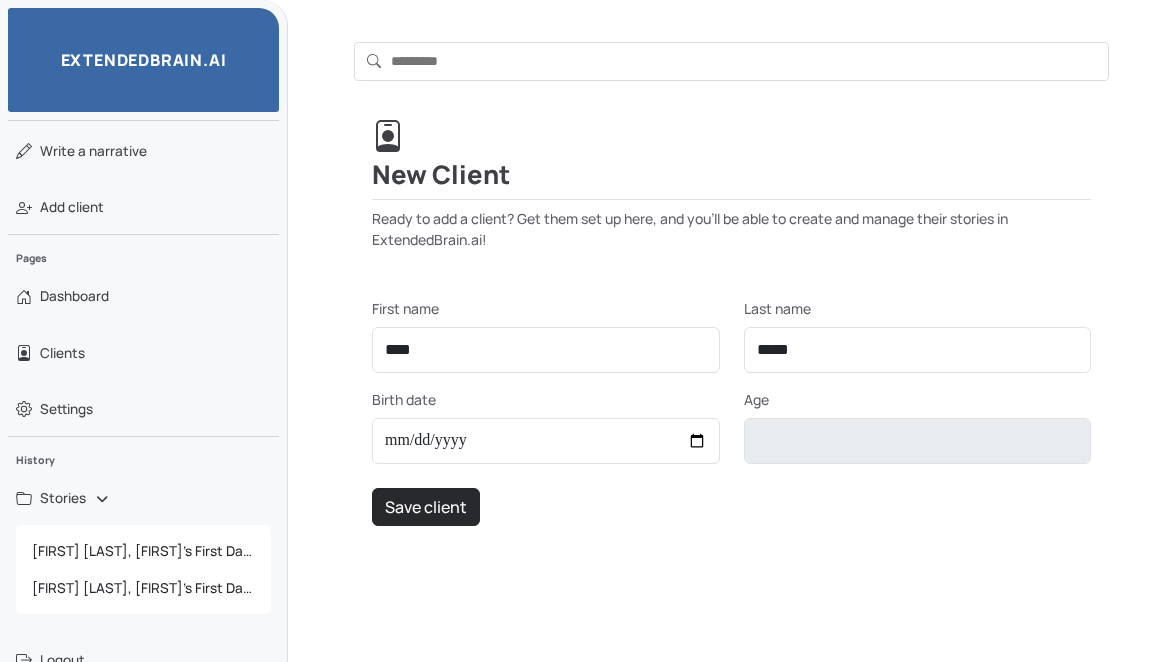click on "Edit Client: [FIRST] [LAST] Profile First name Last name Birth date Age ** Save client" at bounding box center (731, 412) 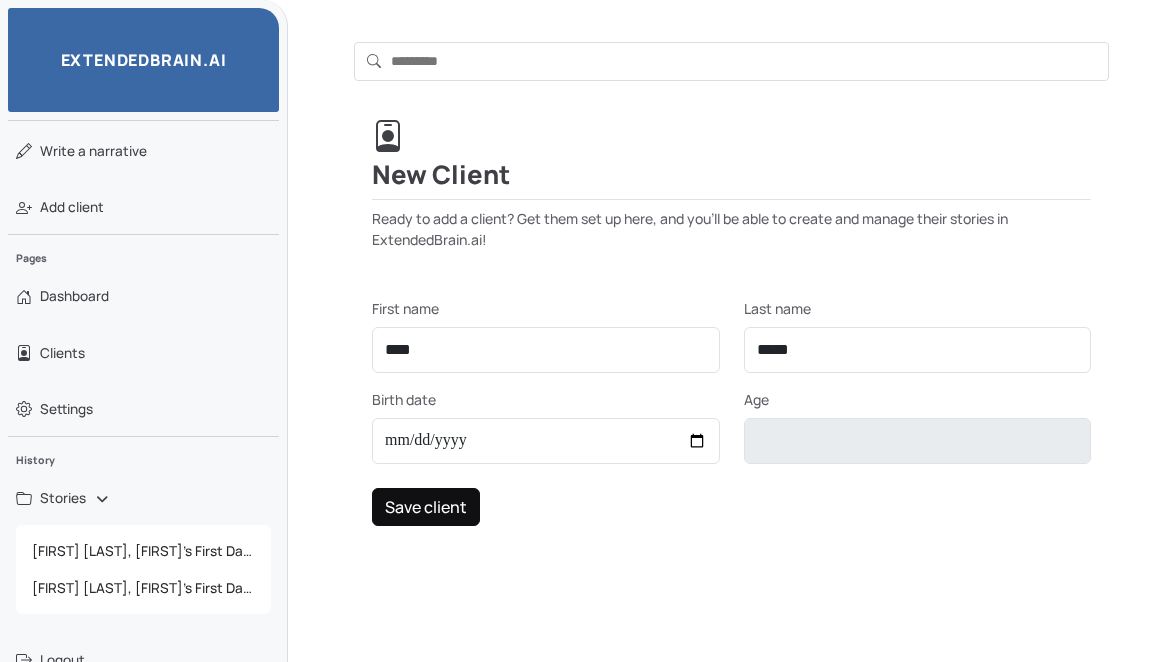 click on "Save client" at bounding box center (426, 507) 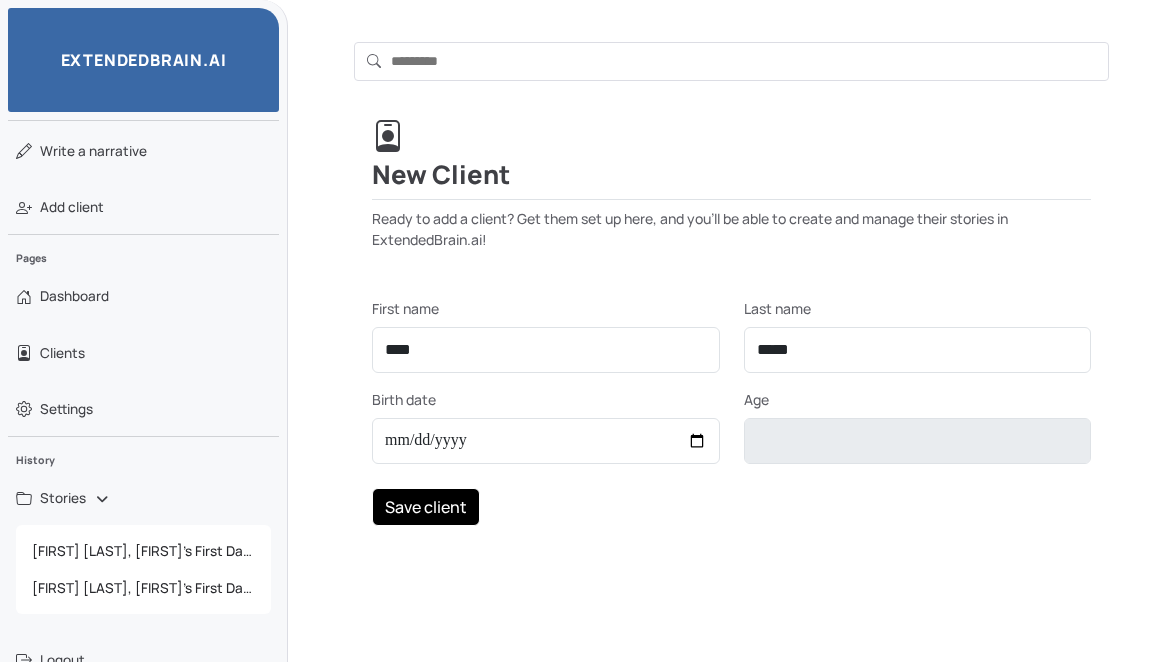 scroll, scrollTop: 0, scrollLeft: 0, axis: both 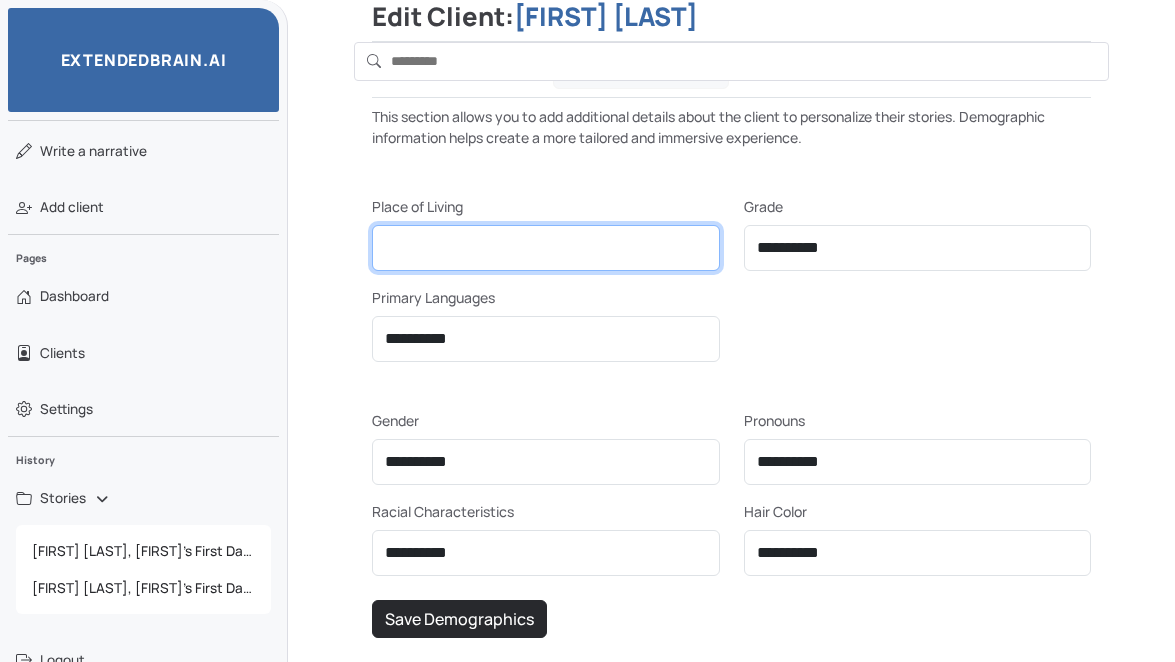 click on "Place of Living" at bounding box center [546, 248] 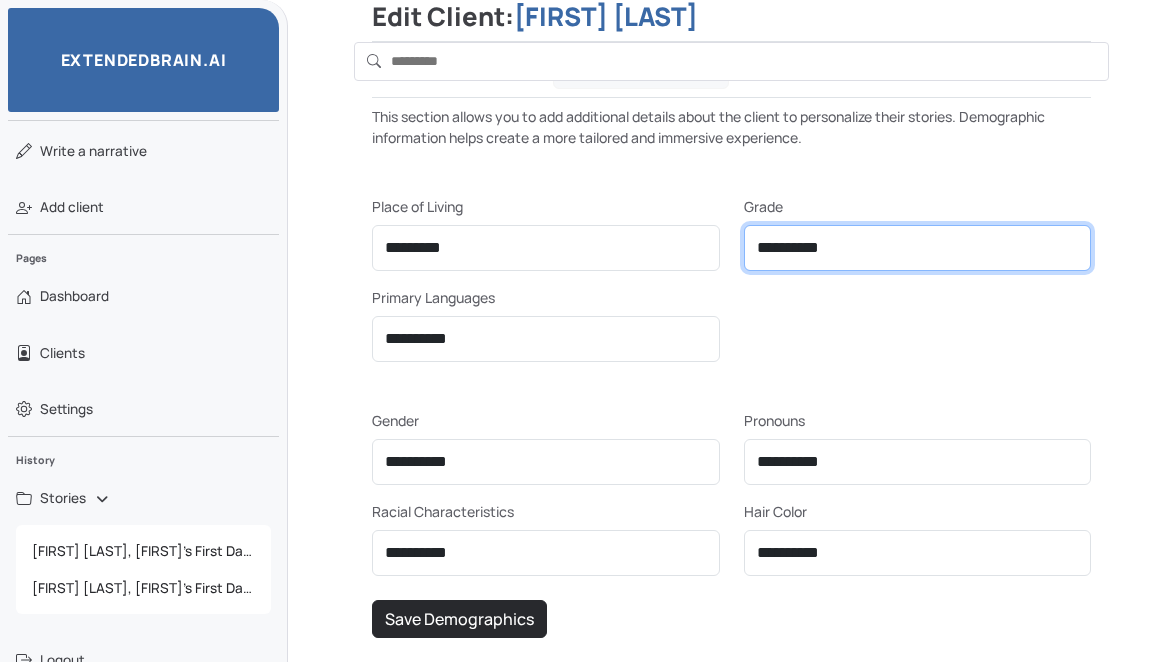 click on "**********" at bounding box center [918, 248] 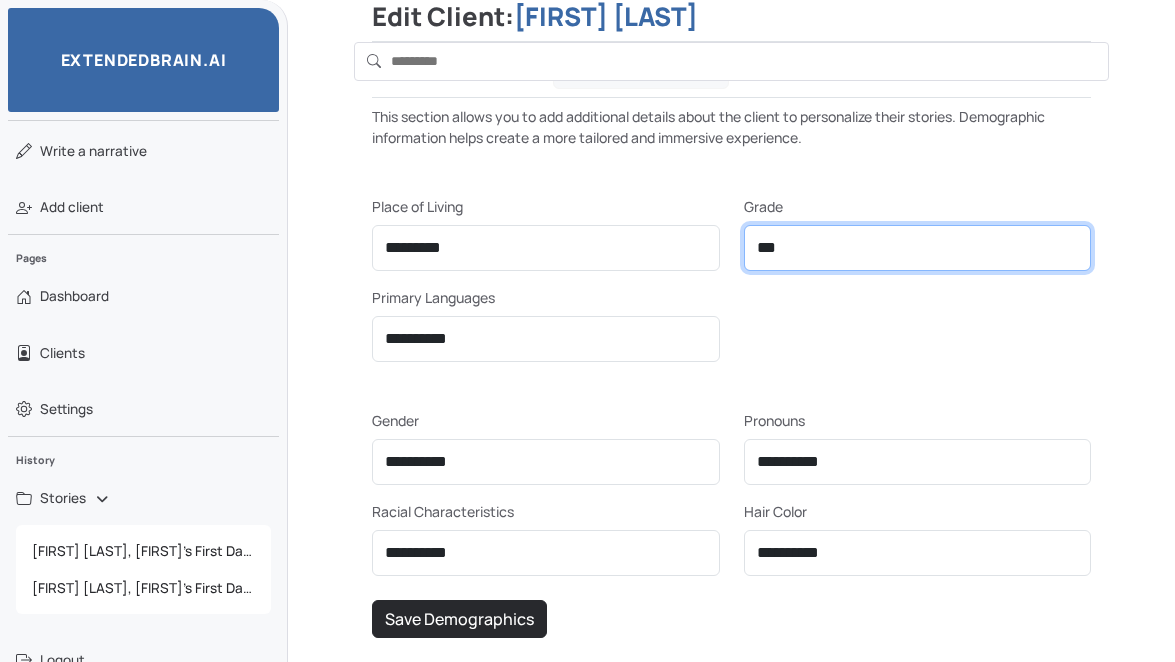 scroll, scrollTop: 327, scrollLeft: 0, axis: vertical 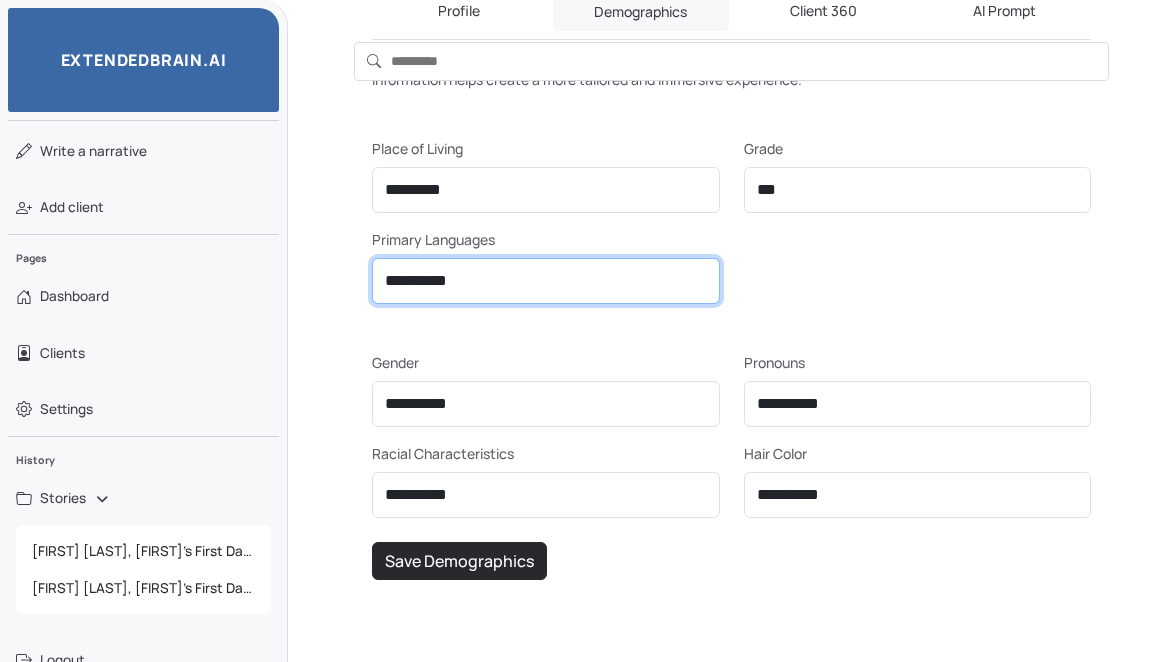 click on "**********" at bounding box center (546, 281) 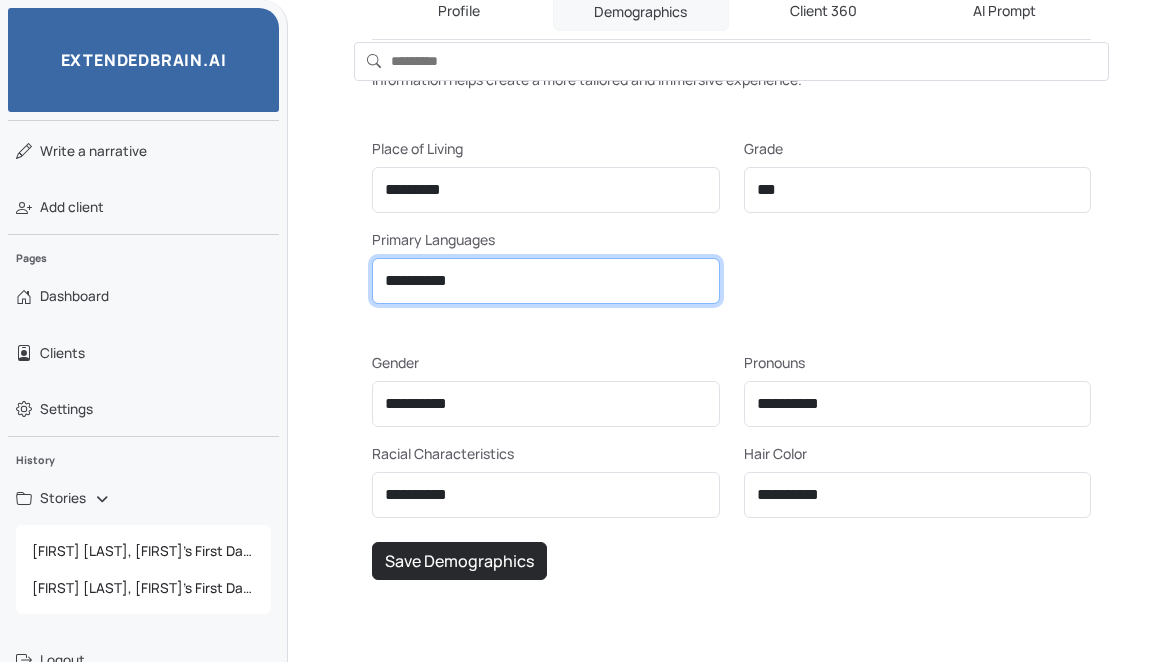 select on "*******" 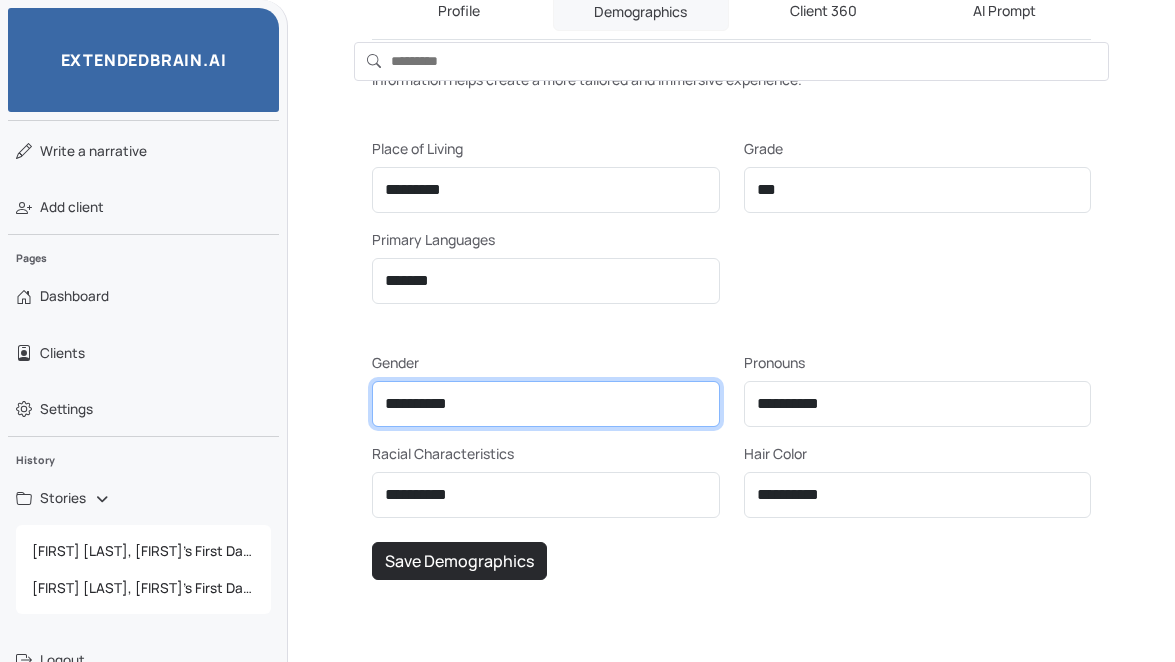 click on "**********" at bounding box center [918, 190] 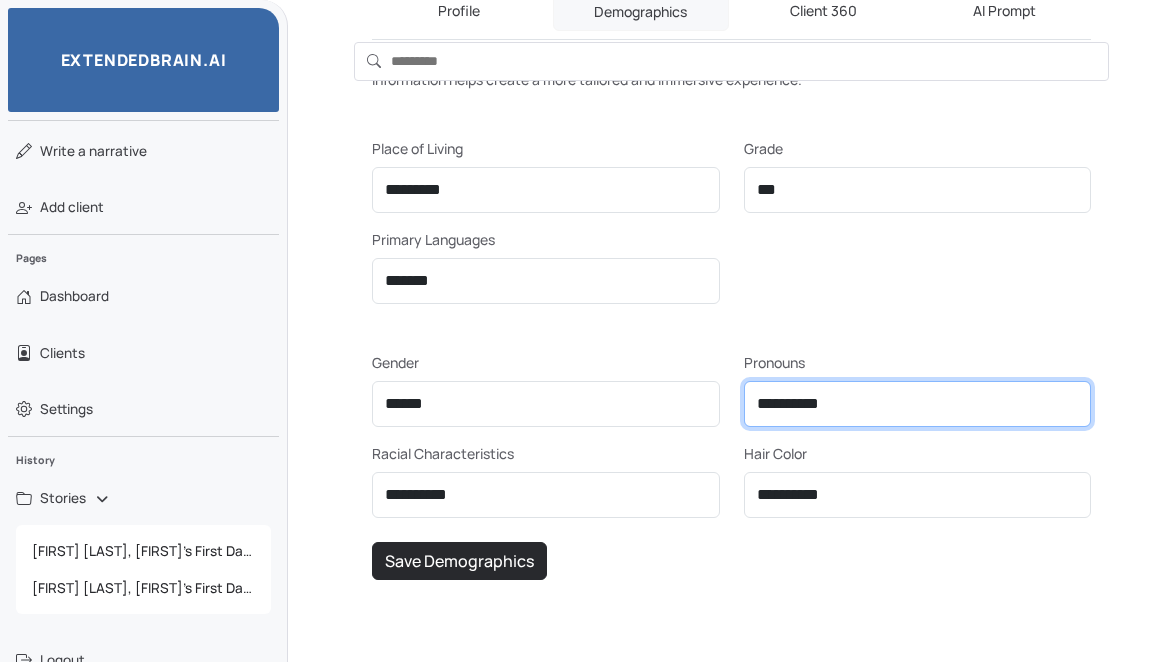 click on "**********" at bounding box center [918, 404] 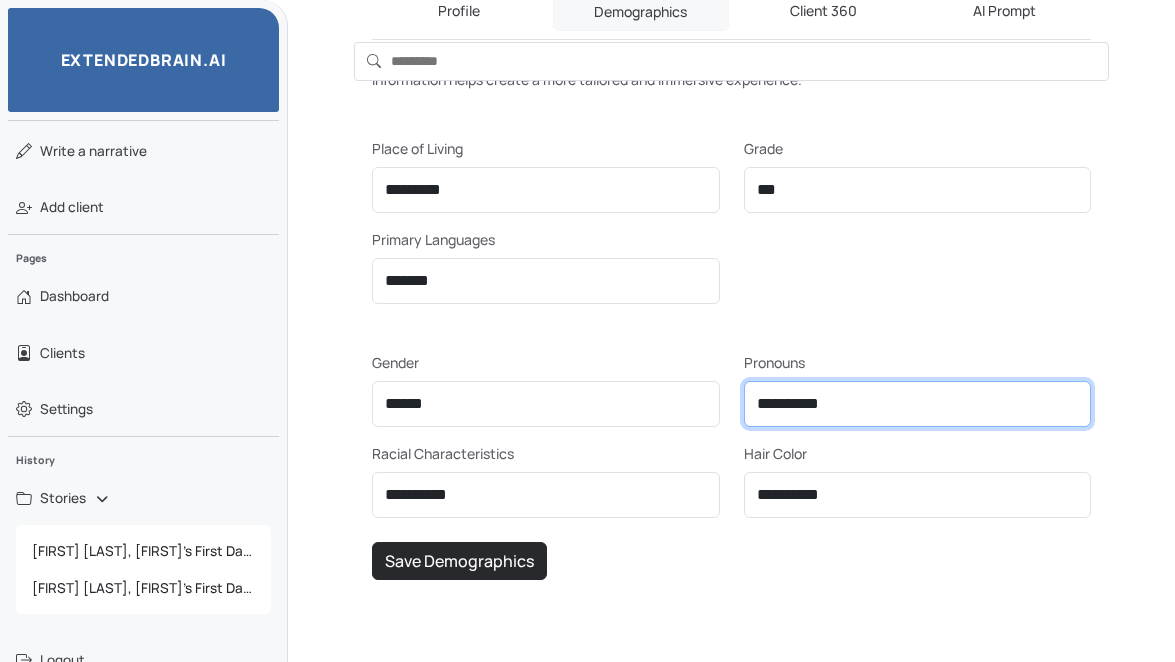 select on "*******" 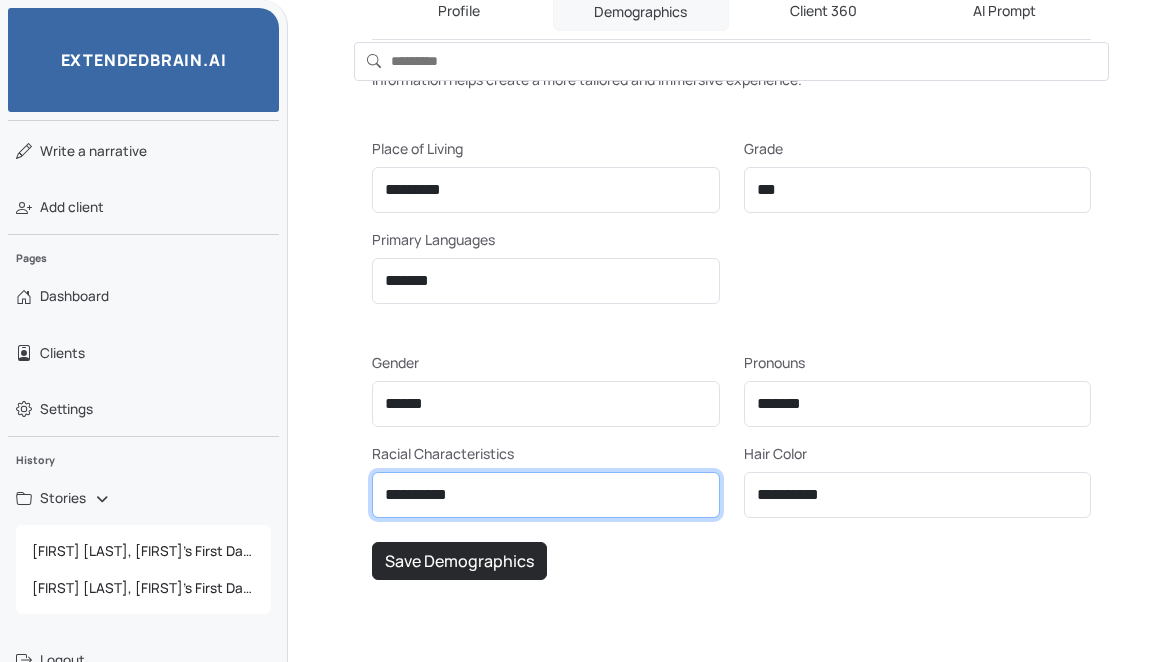 click on "**********" at bounding box center (546, 495) 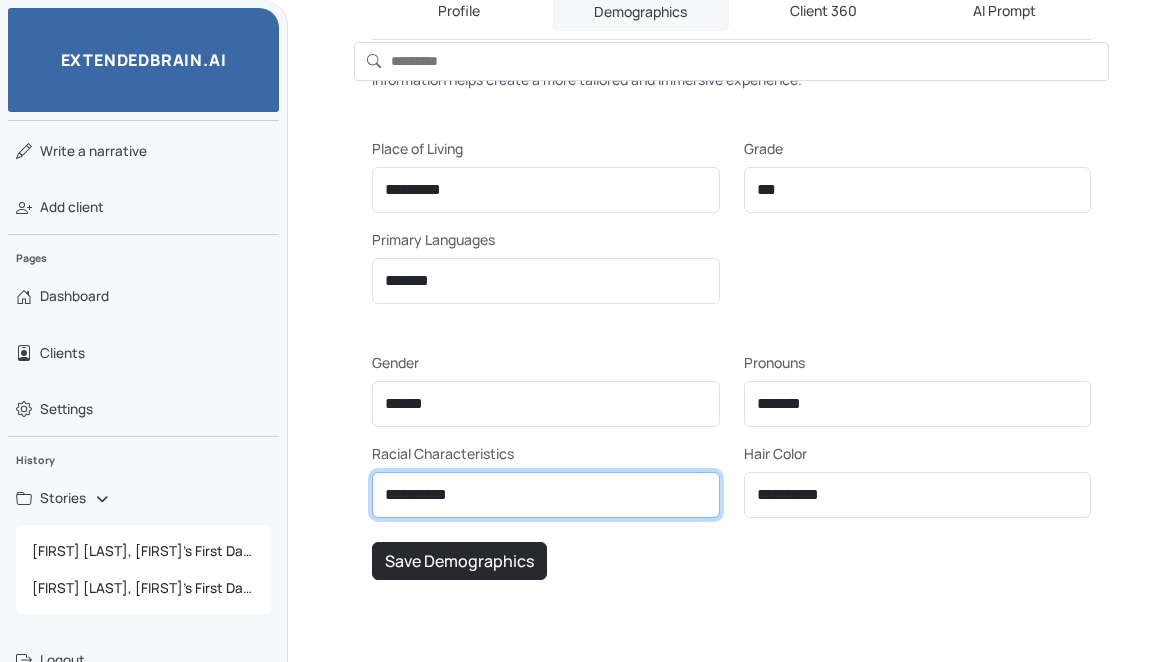 select on "**********" 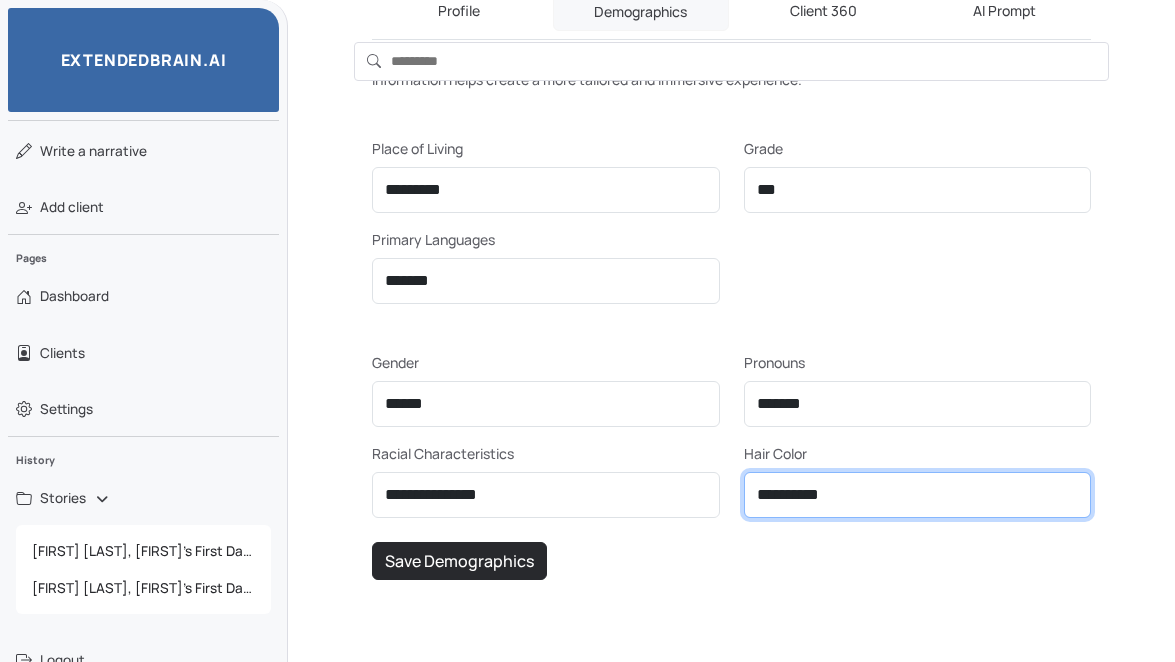 click on "**********" at bounding box center [918, 495] 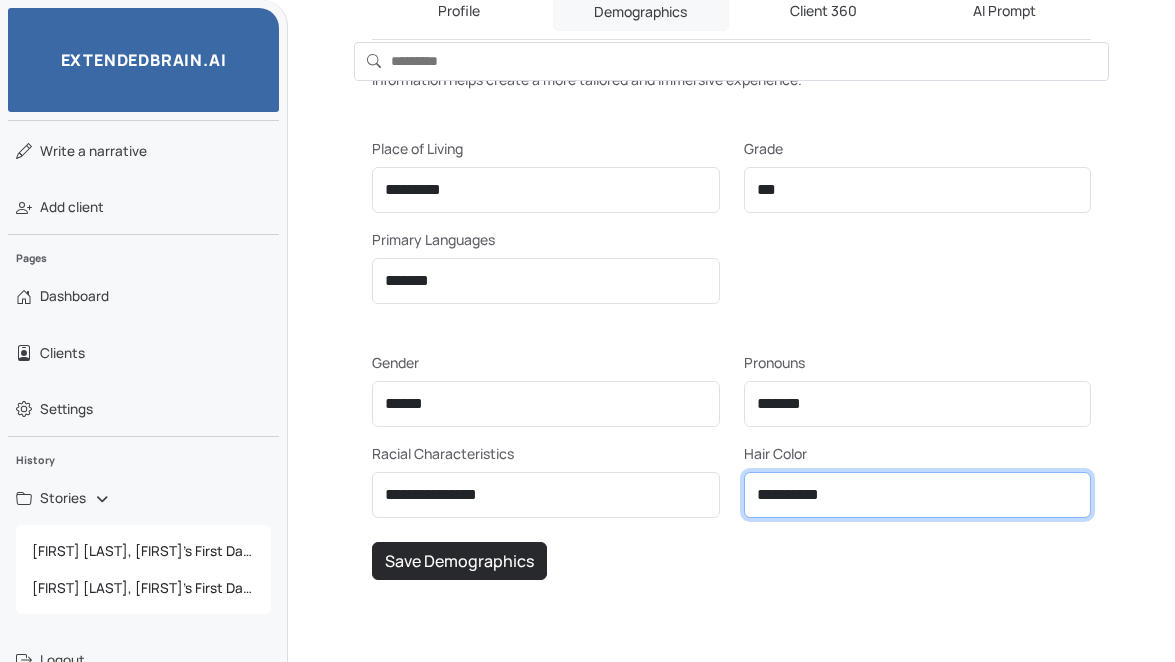 select on "**********" 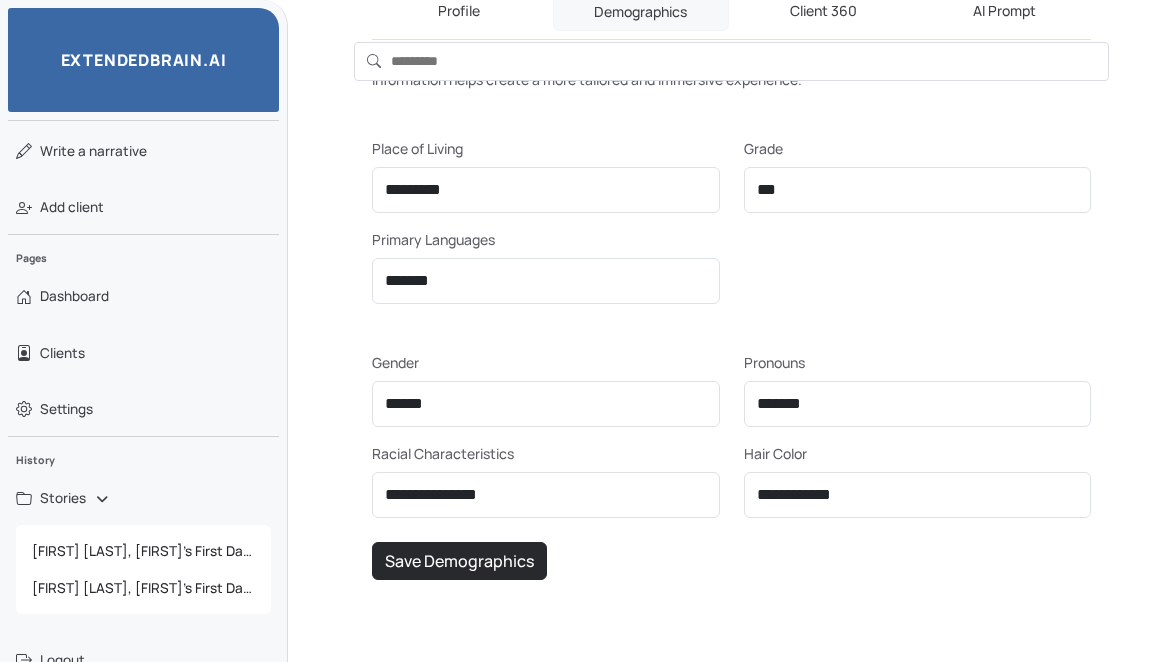 click on "**********" at bounding box center (731, 359) 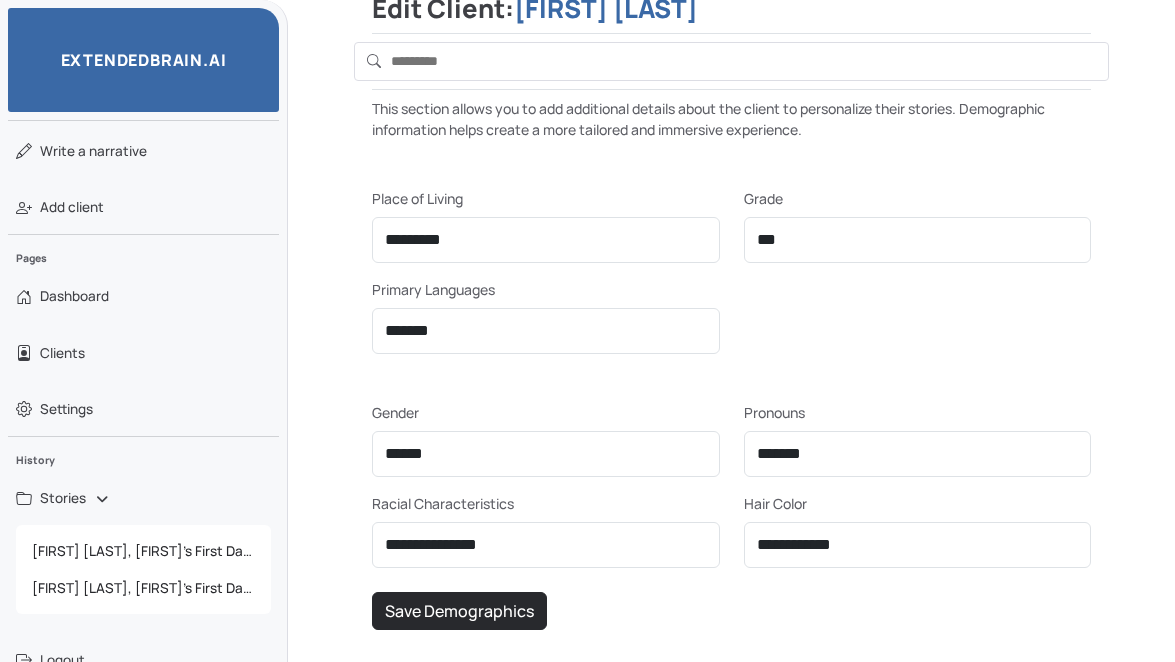 scroll, scrollTop: 437, scrollLeft: 0, axis: vertical 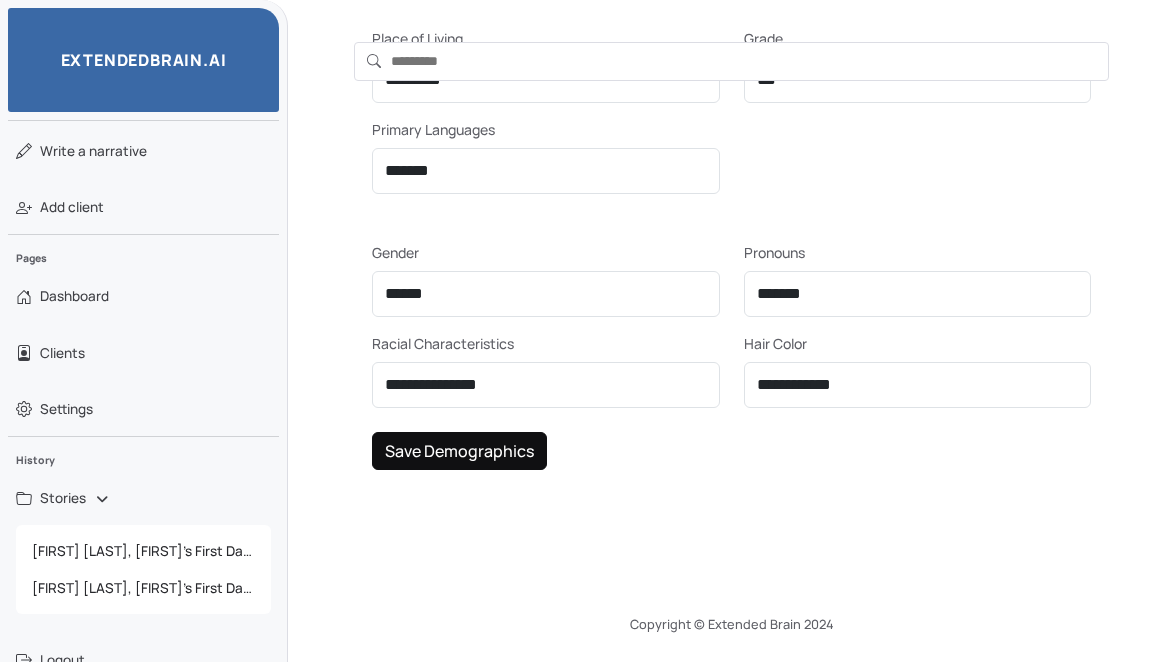 click on "Save Demographics" at bounding box center (459, 451) 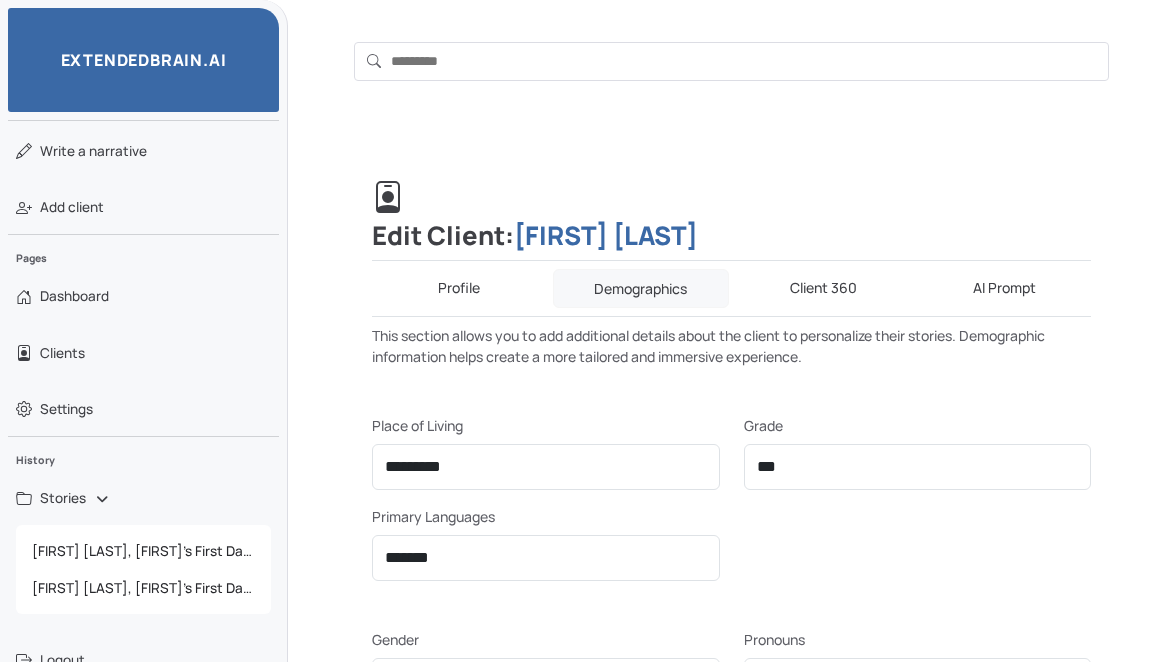 scroll, scrollTop: 0, scrollLeft: 0, axis: both 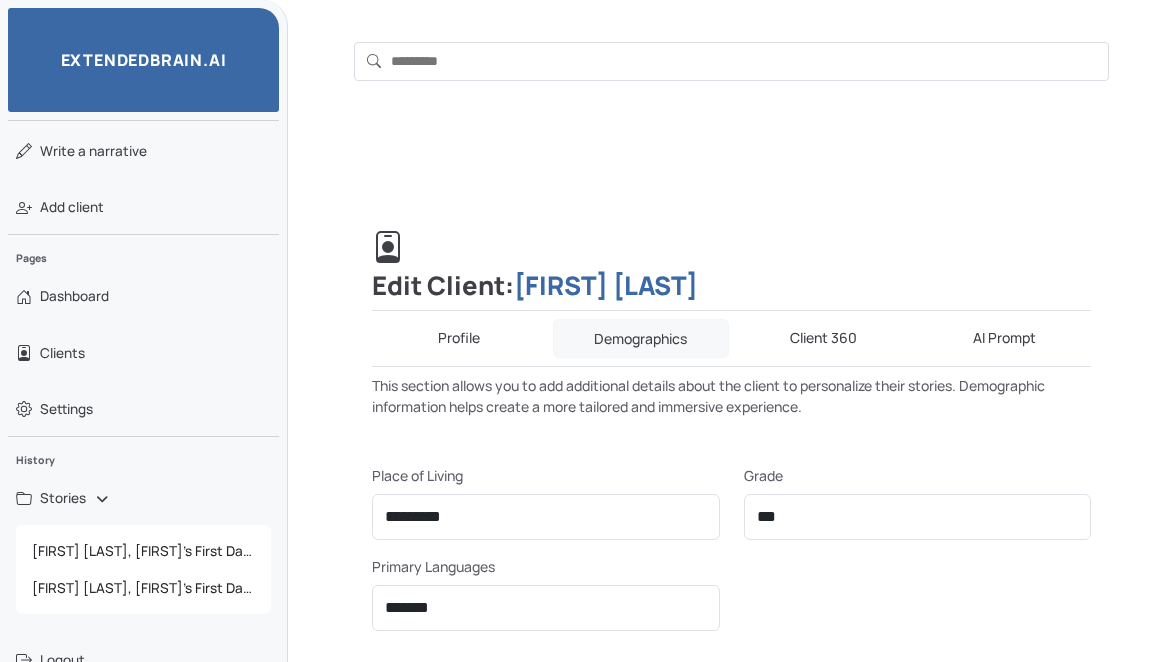 click on "Client 360" at bounding box center [823, 338] 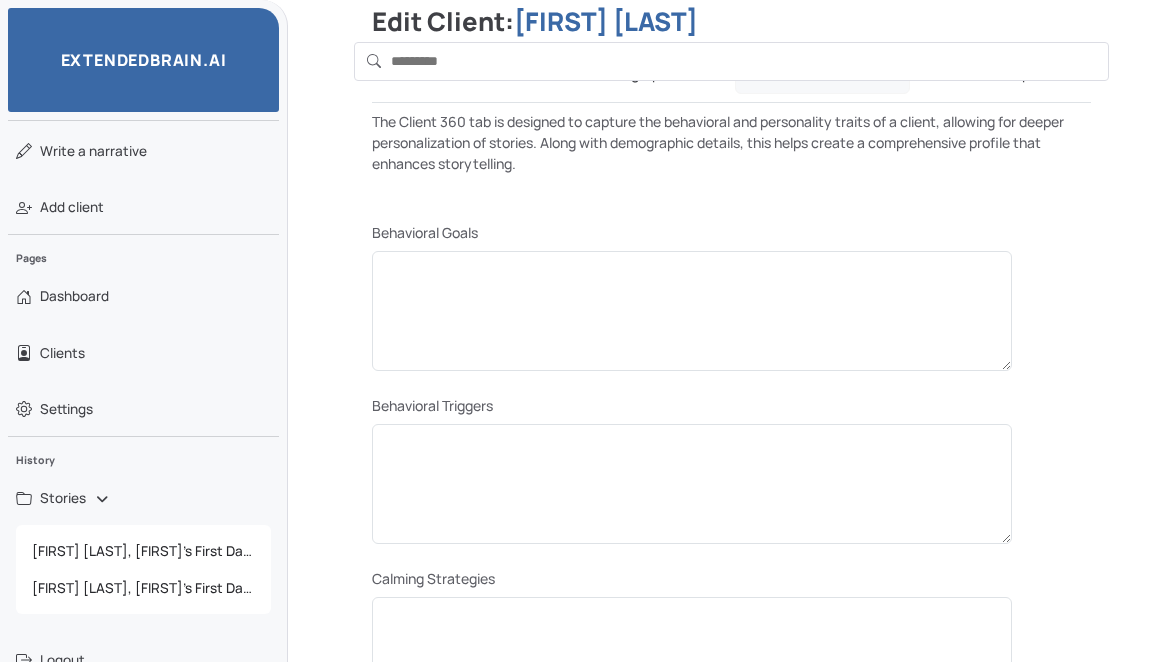 scroll, scrollTop: 265, scrollLeft: 0, axis: vertical 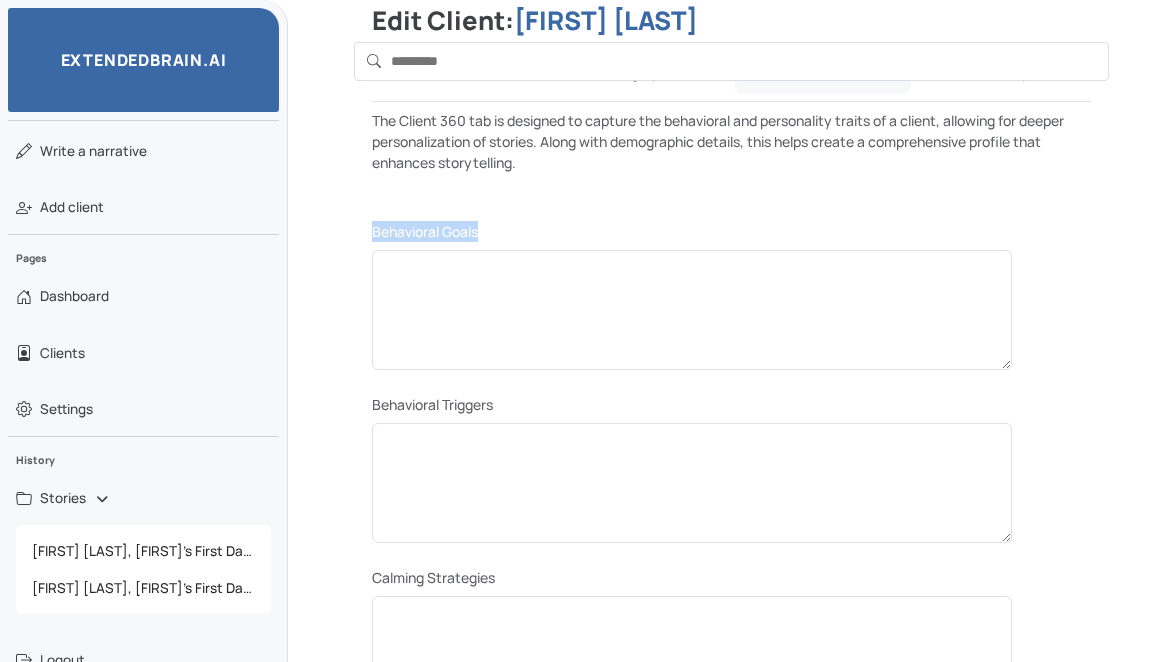 drag, startPoint x: 370, startPoint y: 229, endPoint x: 513, endPoint y: 229, distance: 143 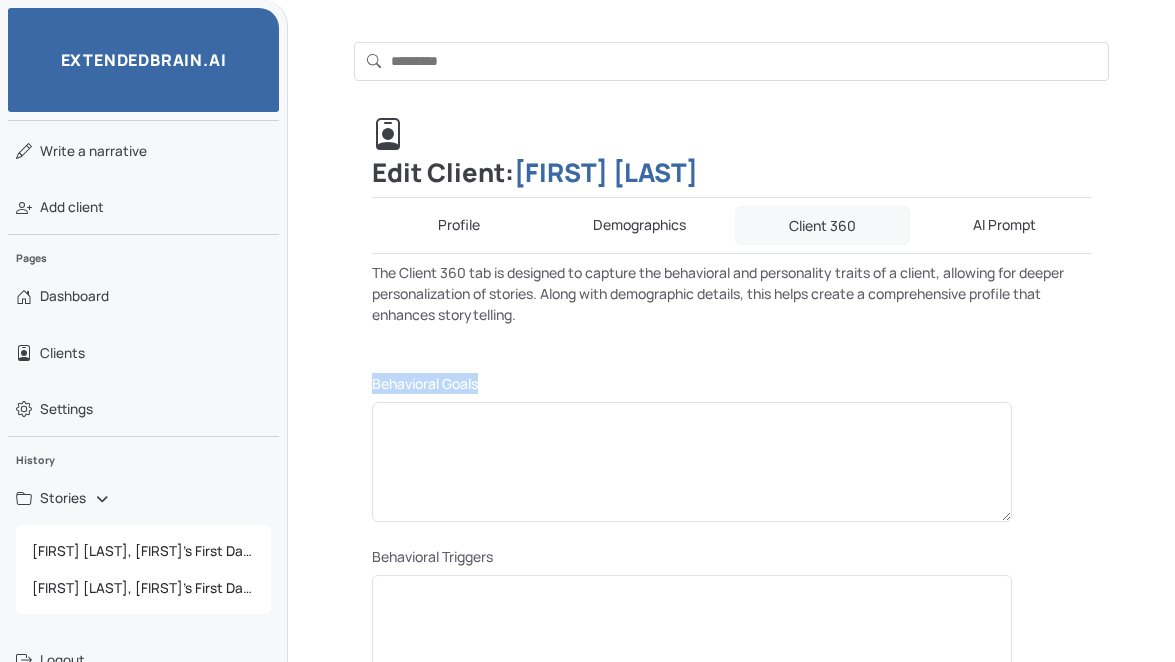 scroll, scrollTop: 64, scrollLeft: 0, axis: vertical 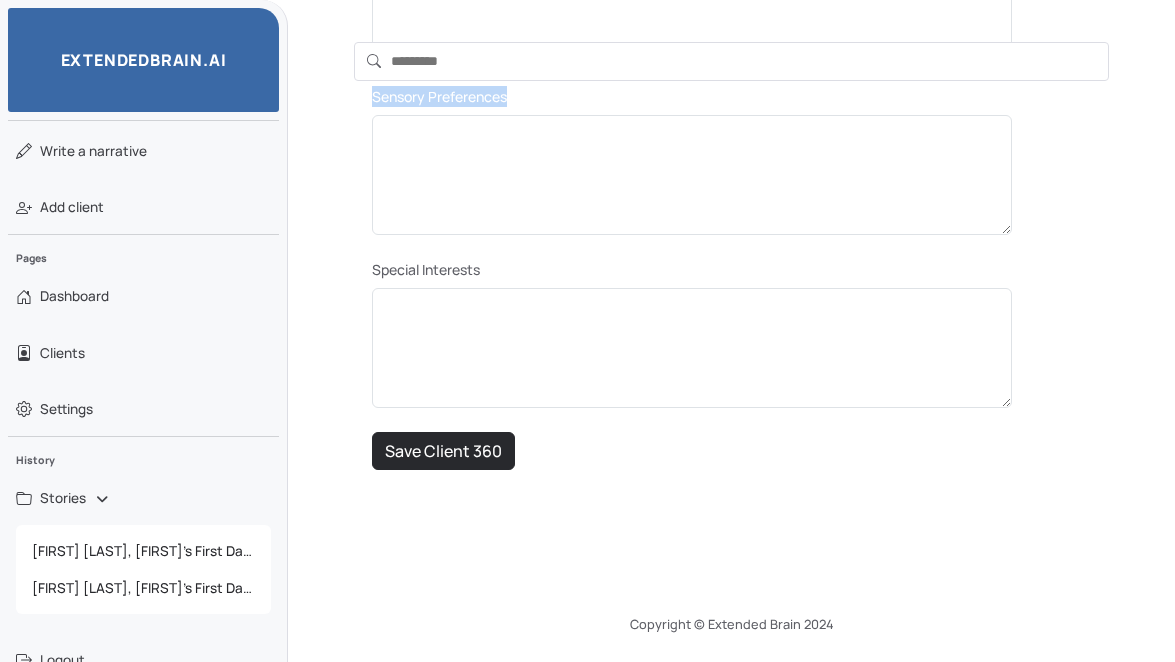 drag, startPoint x: 372, startPoint y: 217, endPoint x: 545, endPoint y: 293, distance: 188.95767 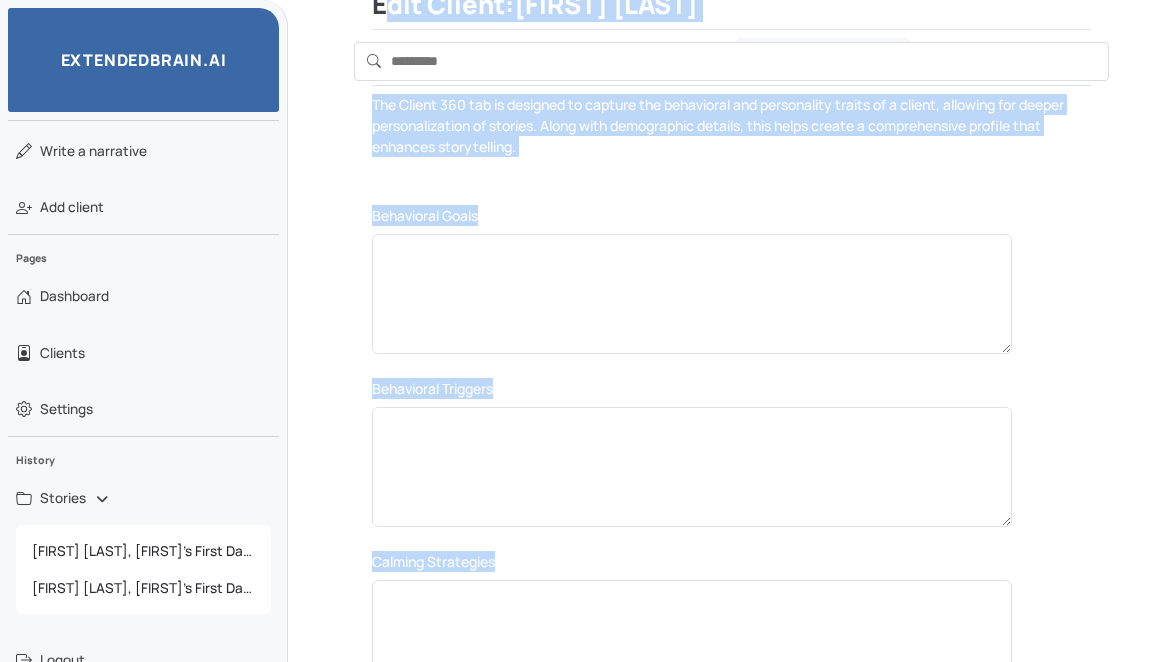 scroll, scrollTop: 323, scrollLeft: 0, axis: vertical 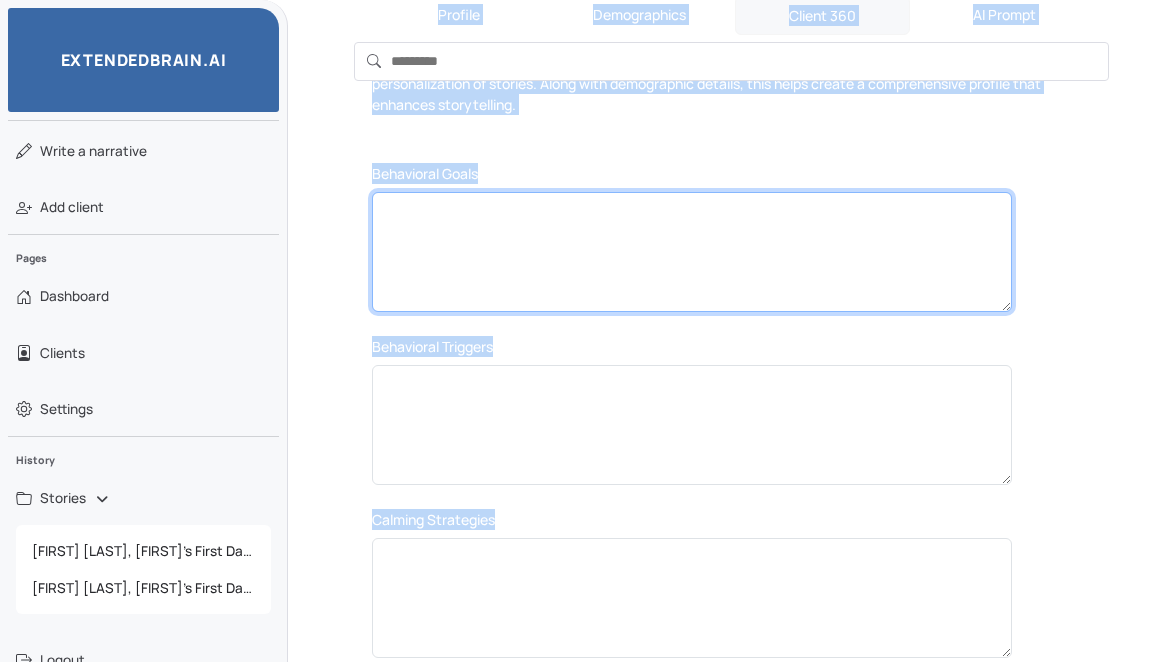 click at bounding box center [692, 252] 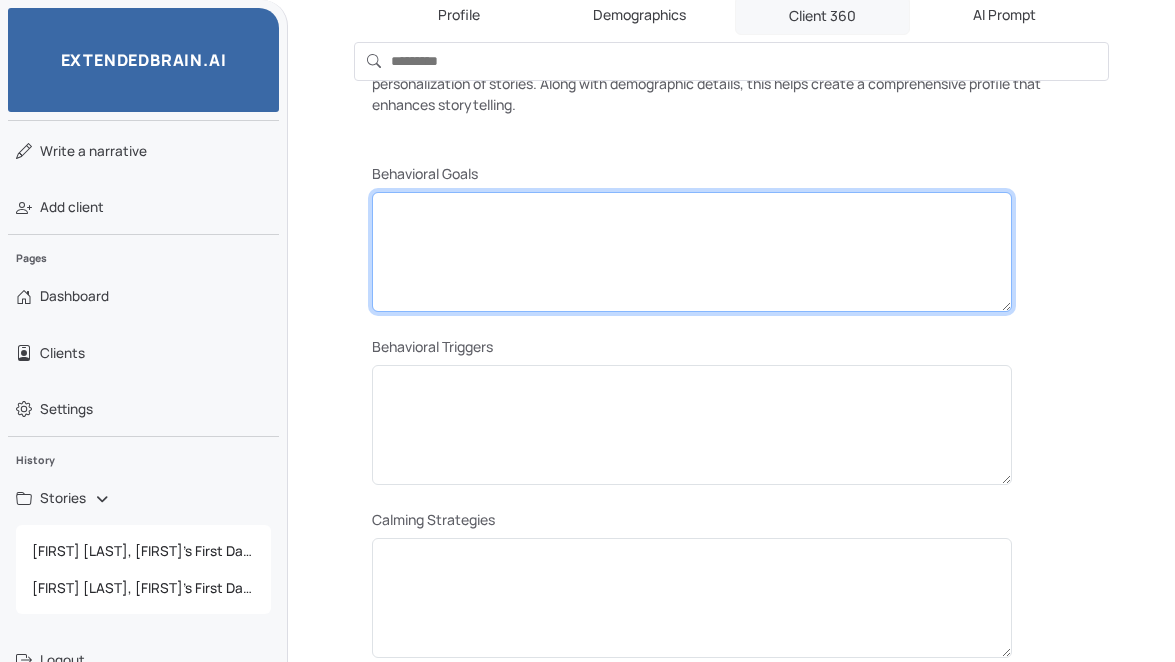 paste on "**********" 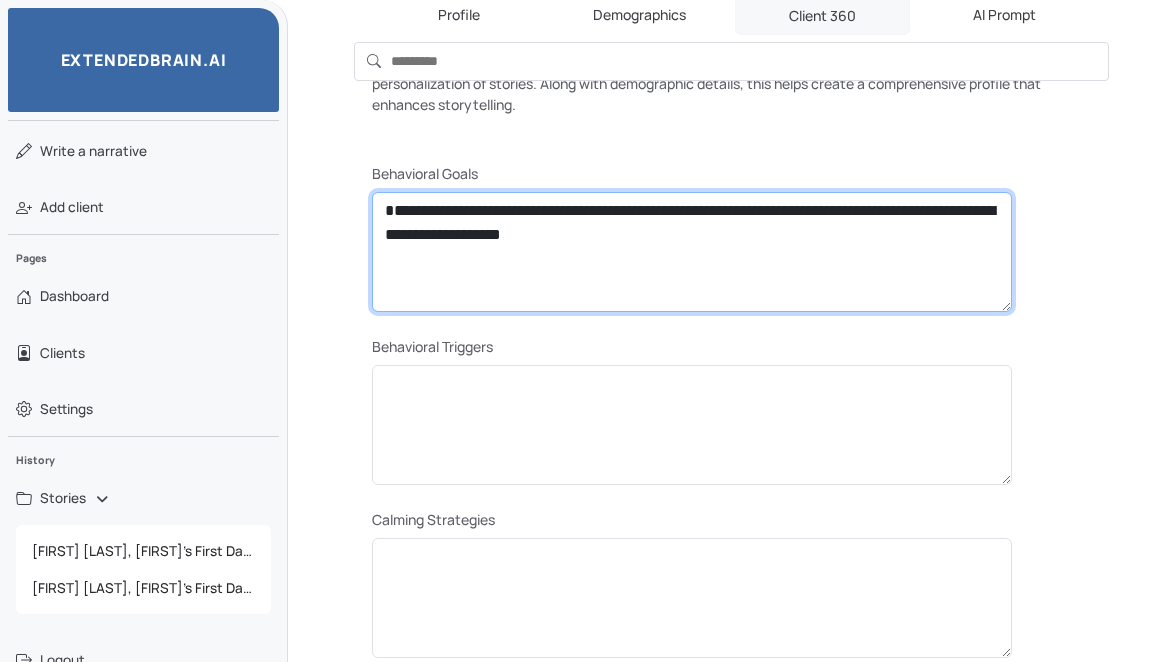 type on "**********" 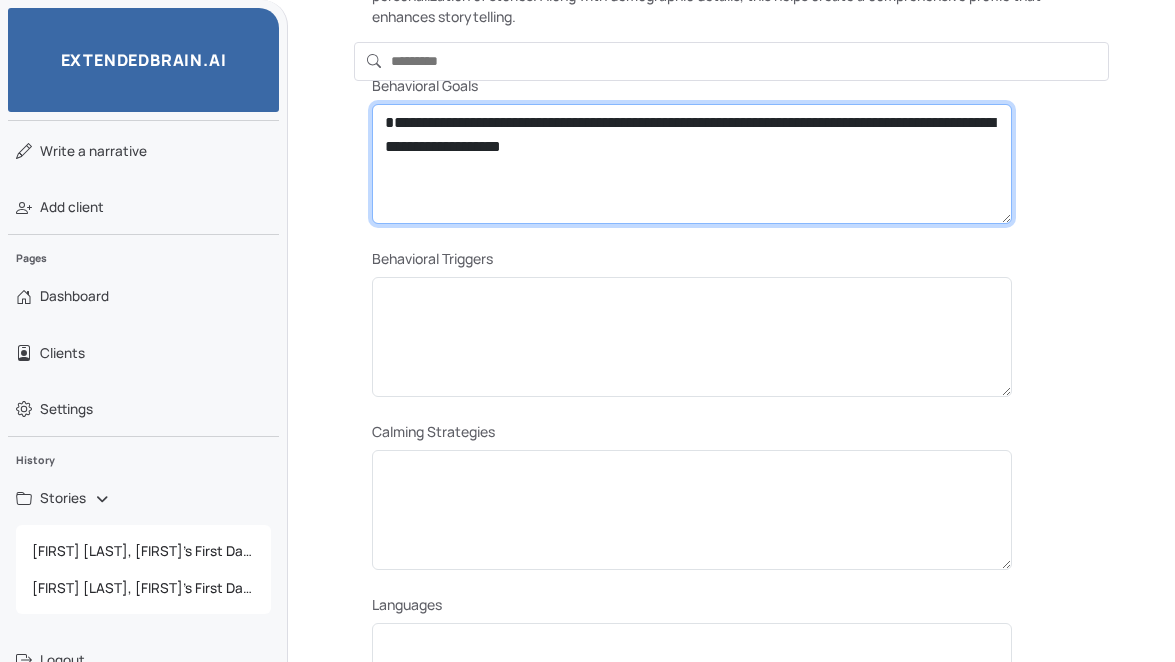 scroll, scrollTop: 446, scrollLeft: 0, axis: vertical 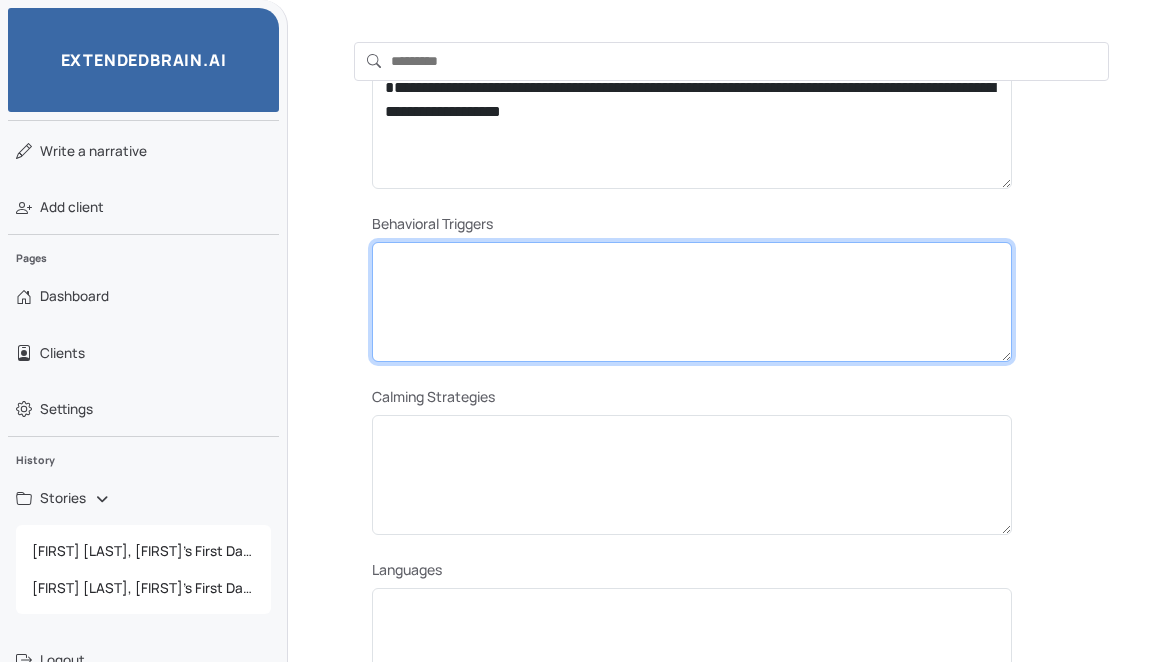 click at bounding box center [692, 302] 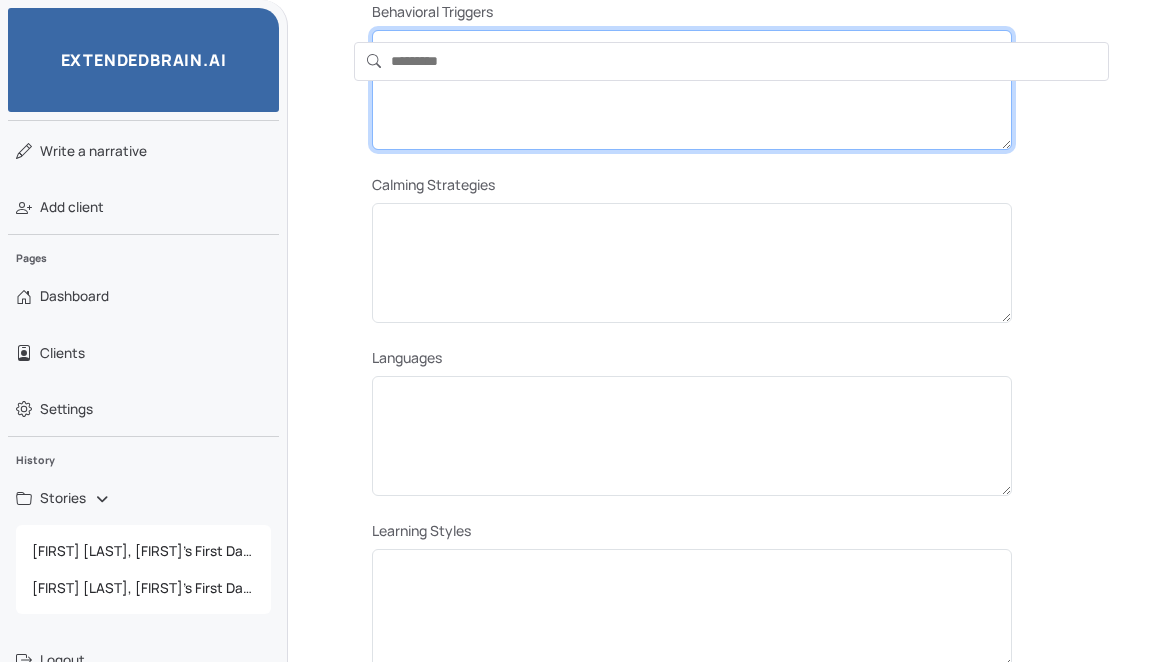 scroll, scrollTop: 667, scrollLeft: 0, axis: vertical 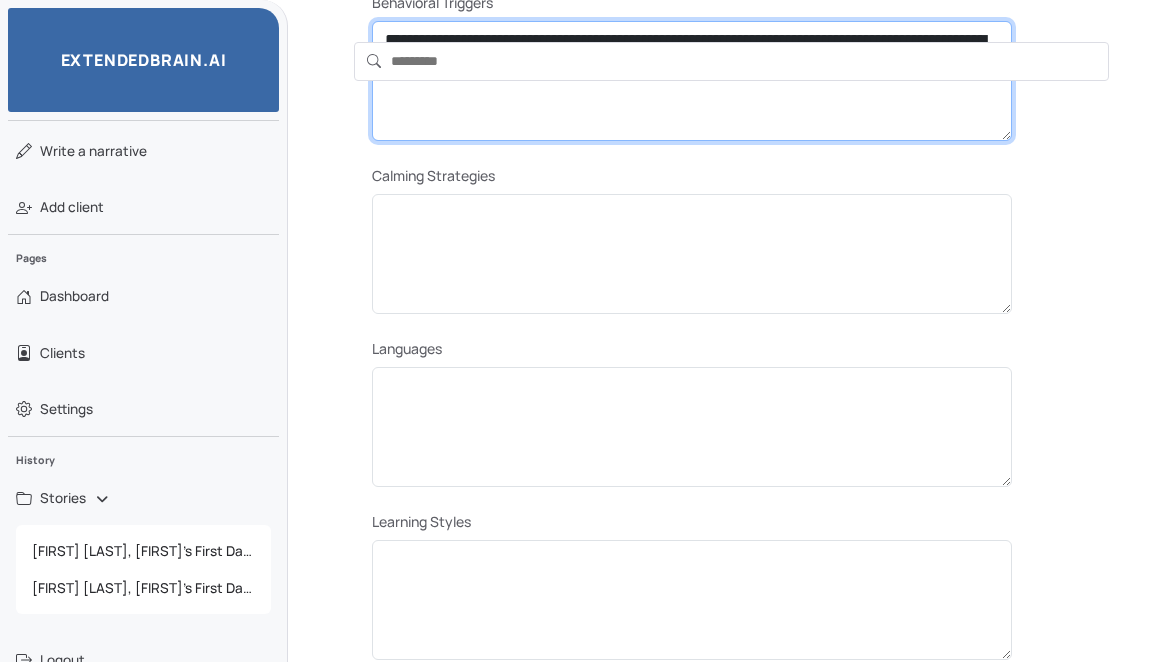 type on "**********" 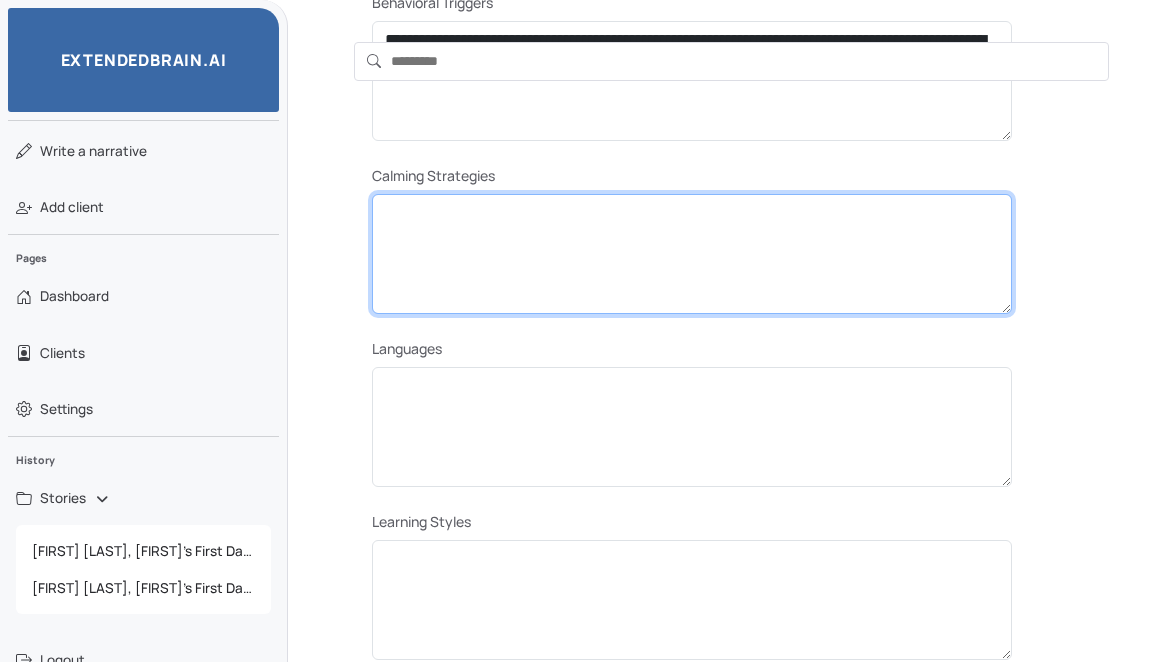 click at bounding box center [692, 254] 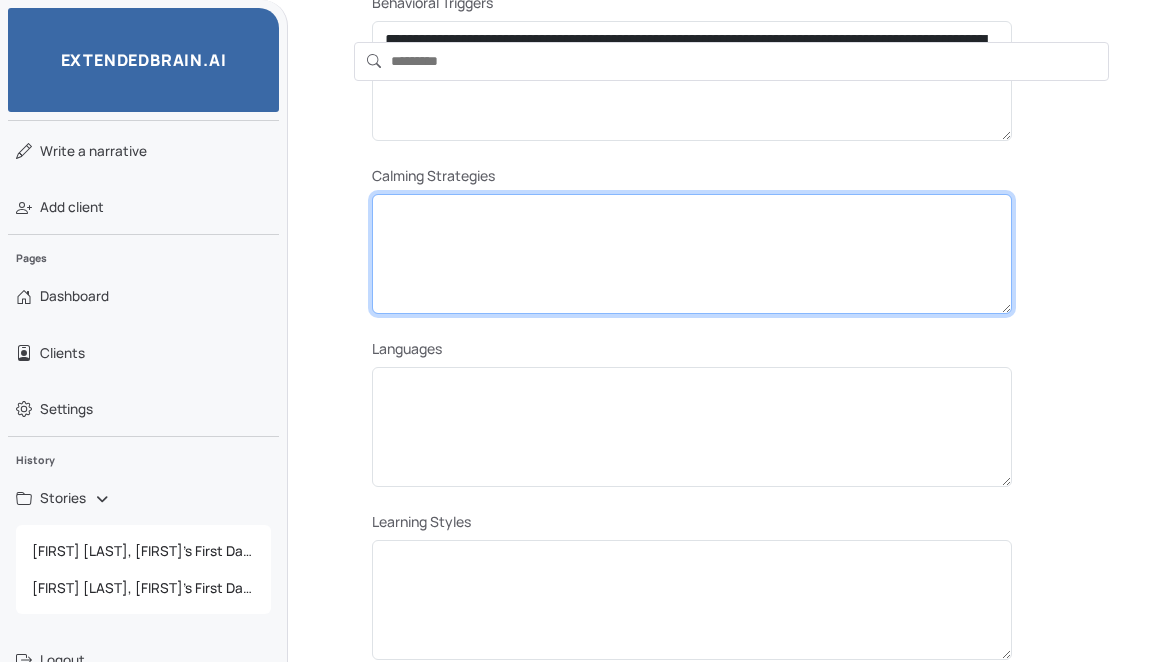 paste on "**********" 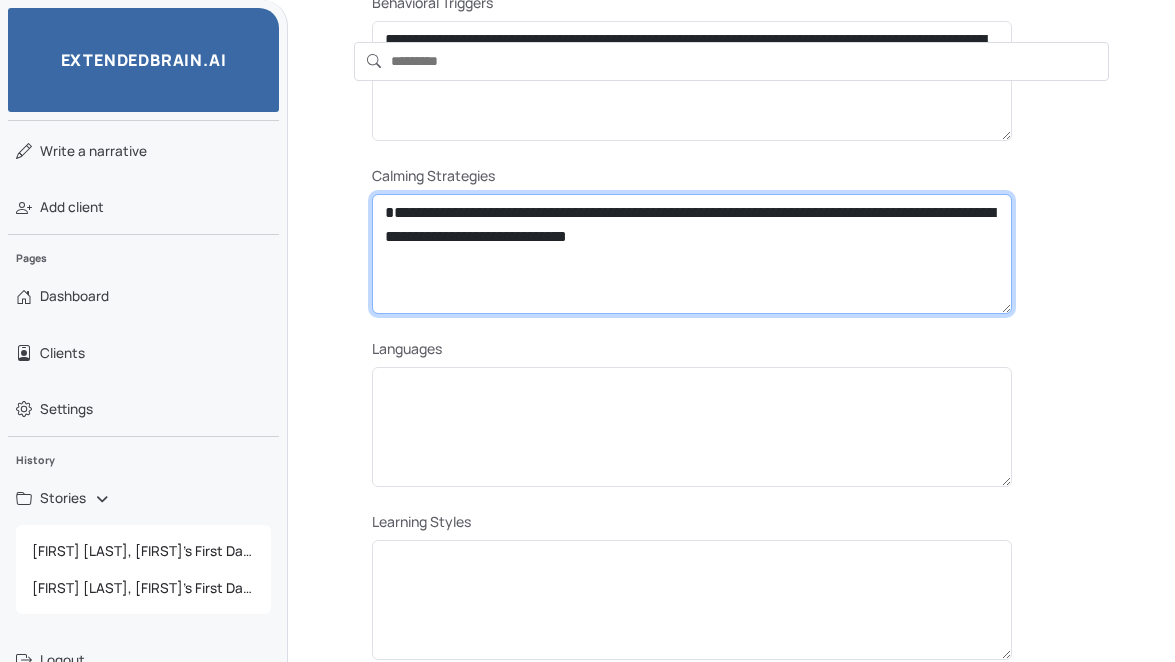 type on "**********" 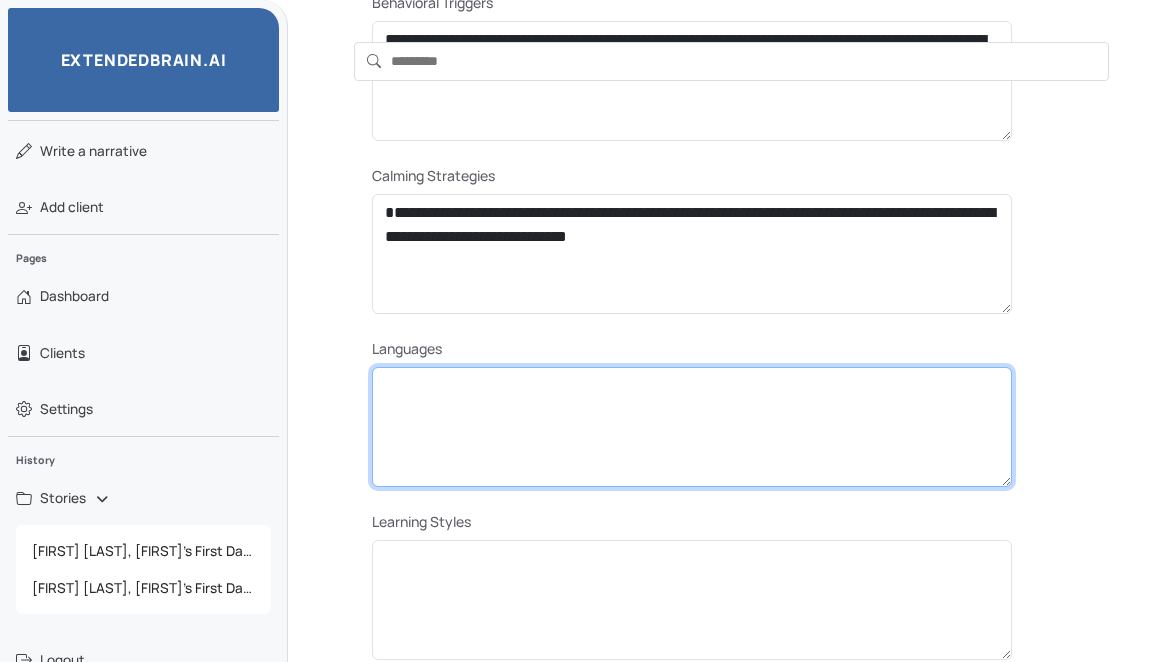 click at bounding box center [692, 427] 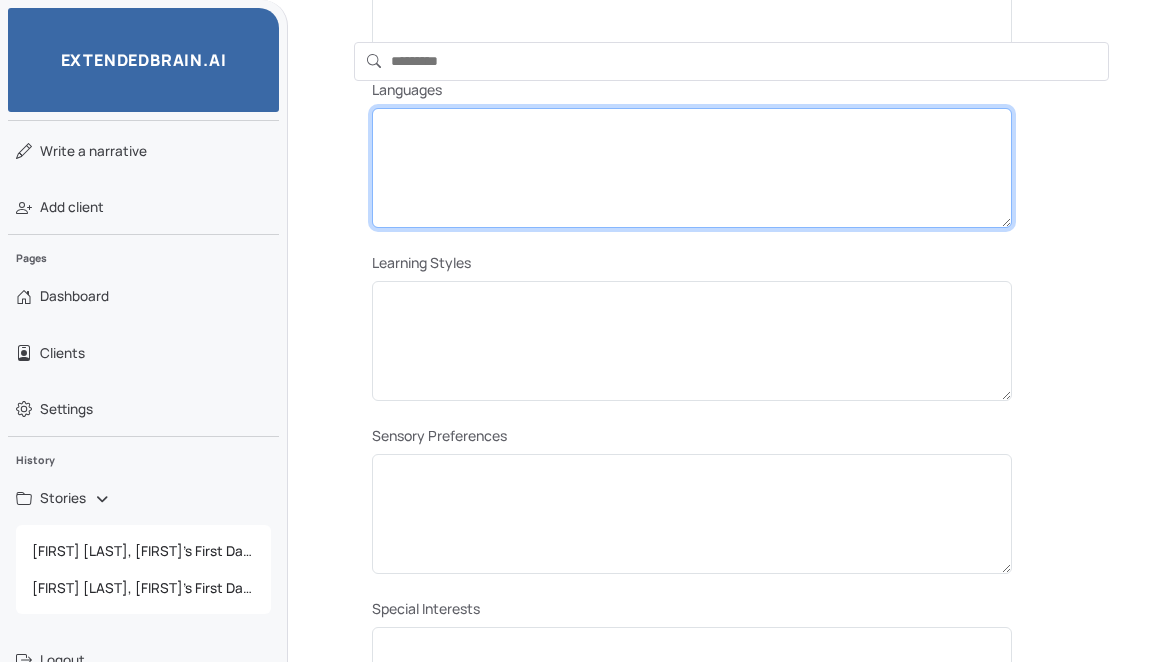 scroll, scrollTop: 931, scrollLeft: 0, axis: vertical 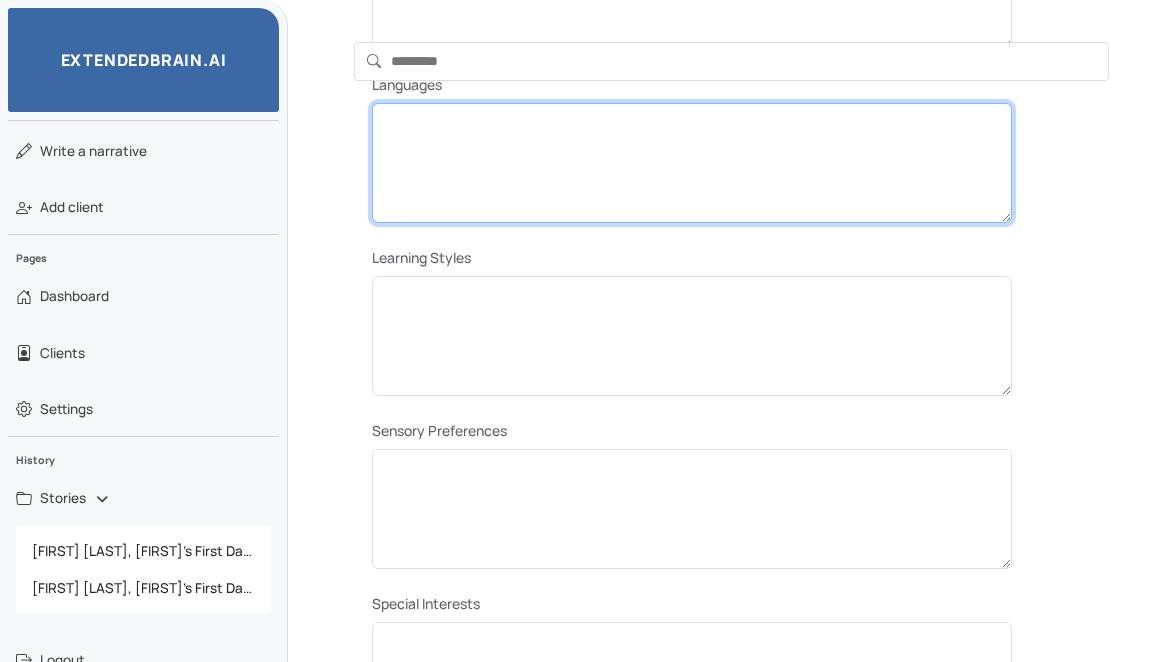 paste on "**********" 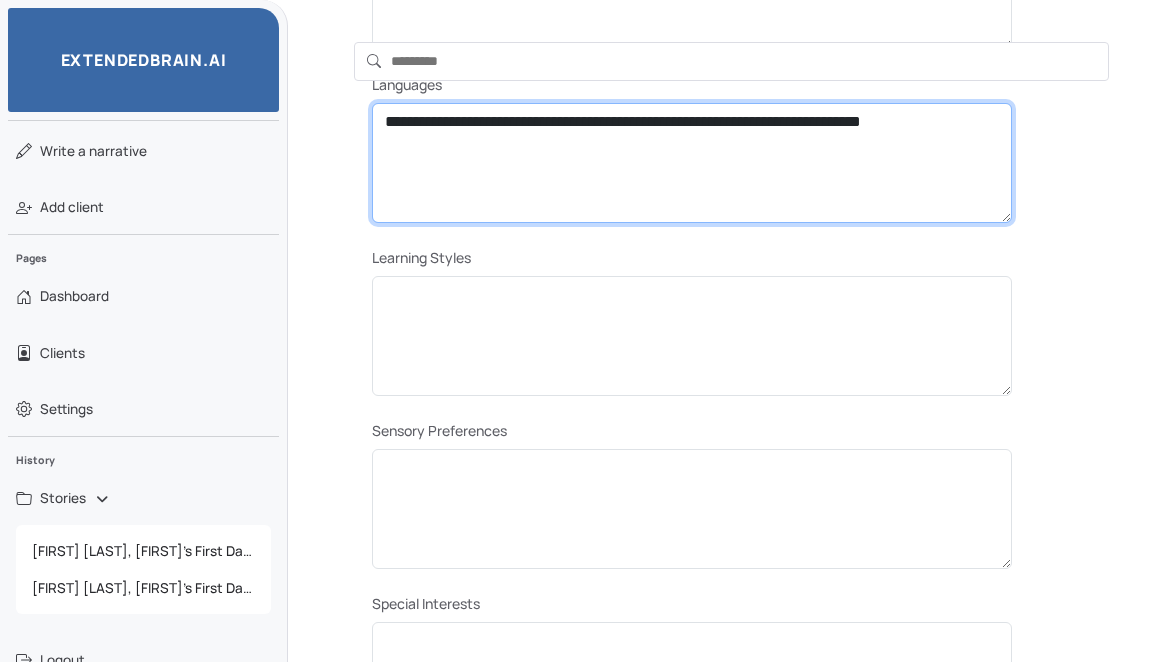type on "**********" 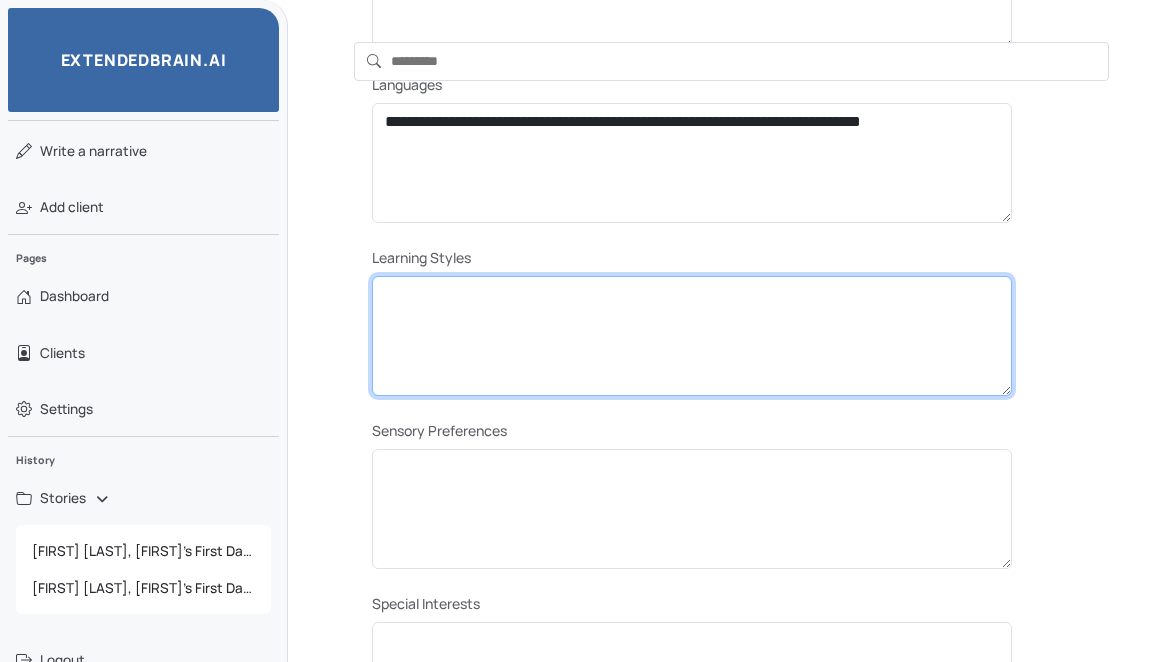 click at bounding box center [692, 336] 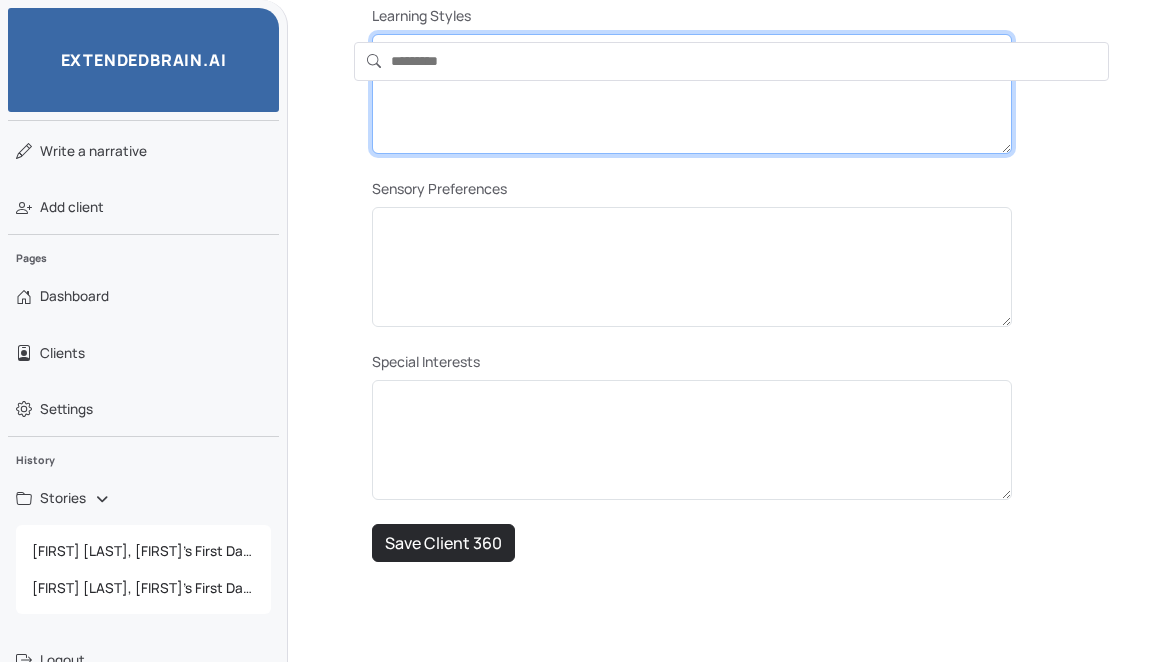 scroll, scrollTop: 1265, scrollLeft: 0, axis: vertical 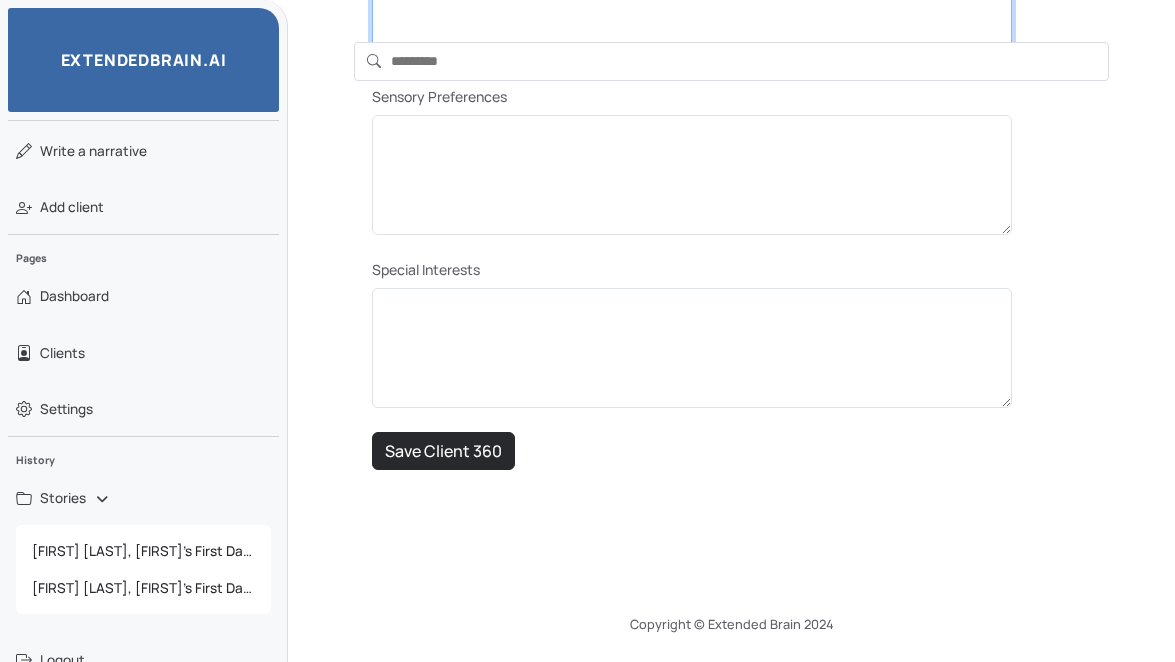 type on "**********" 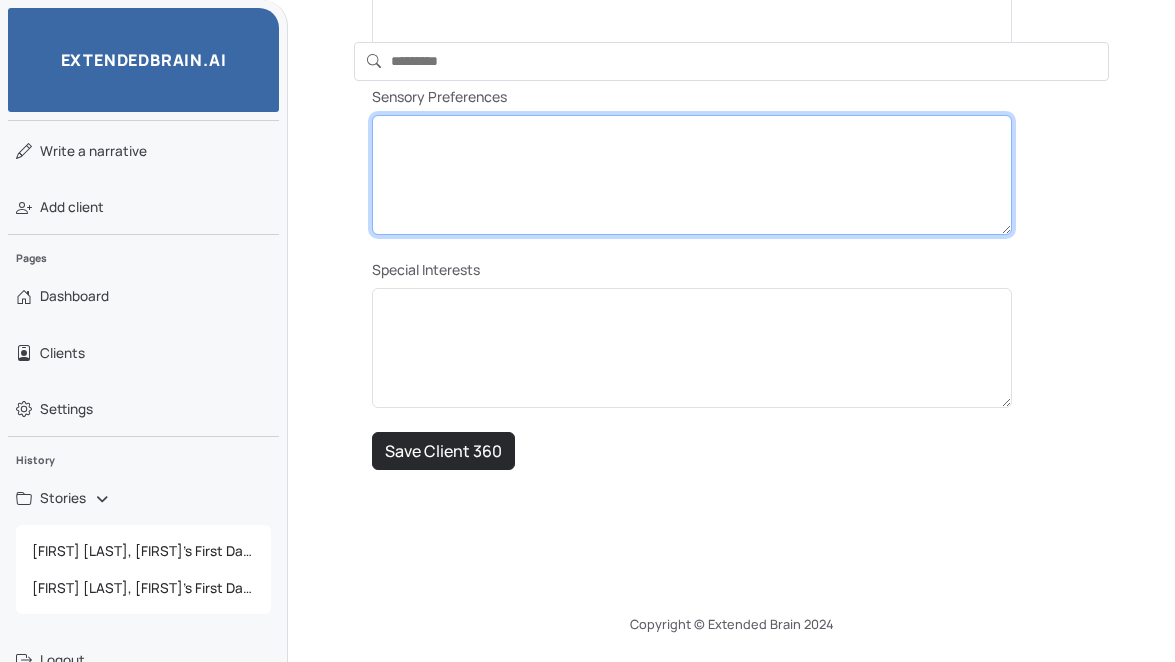 click at bounding box center (692, 175) 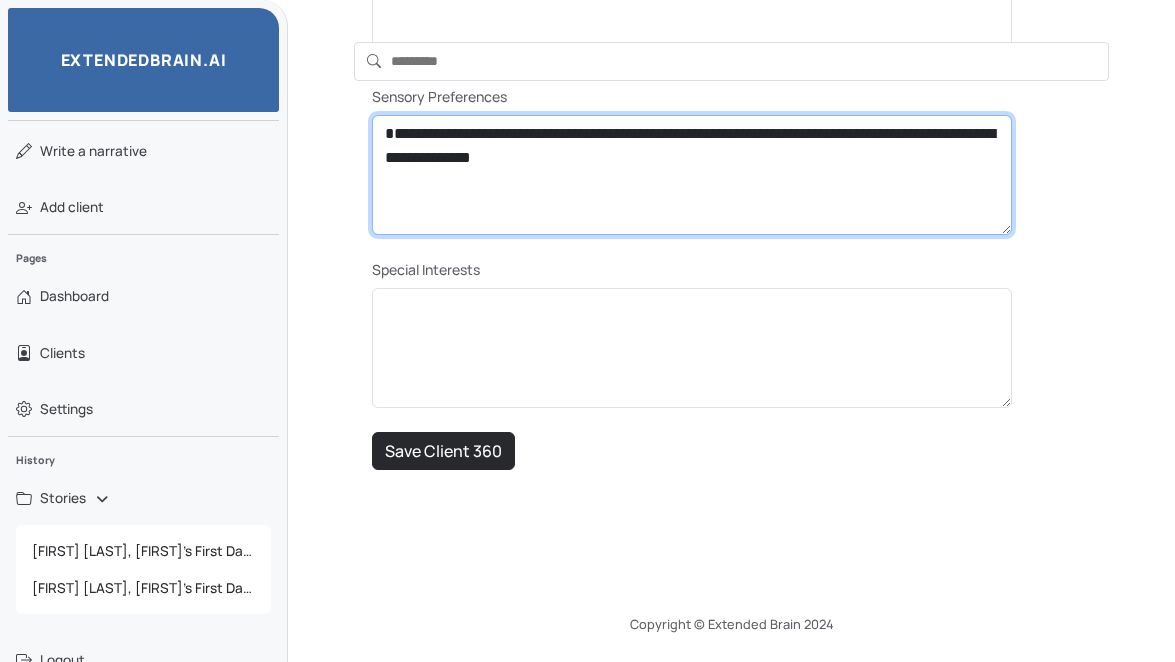 type on "**********" 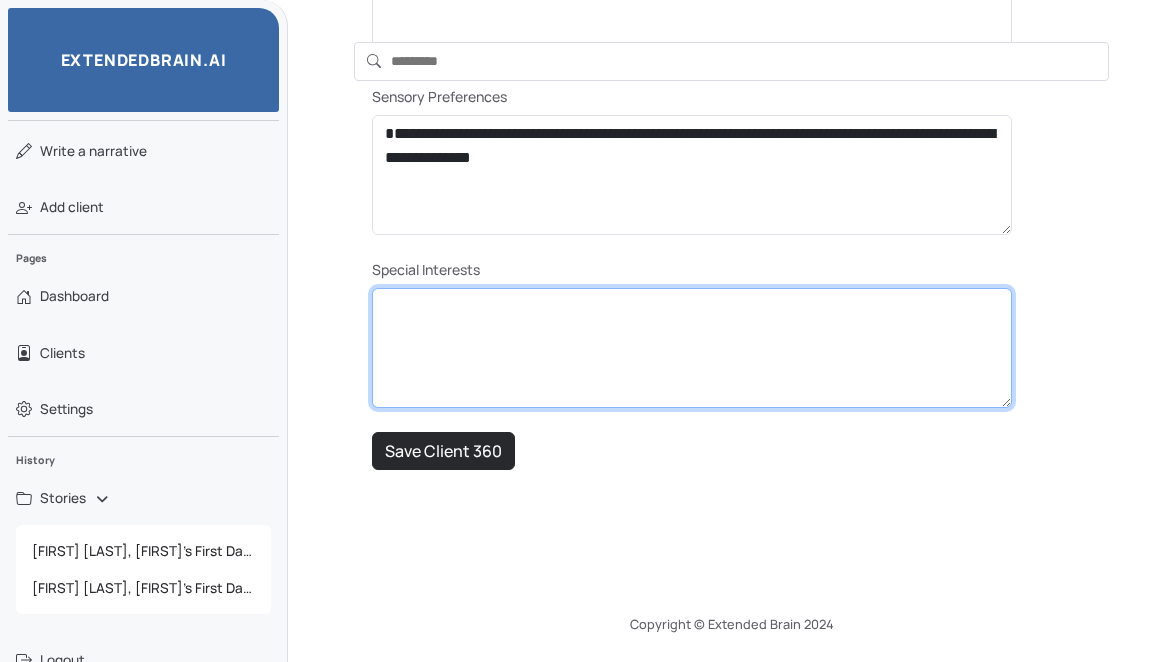 click at bounding box center [692, 348] 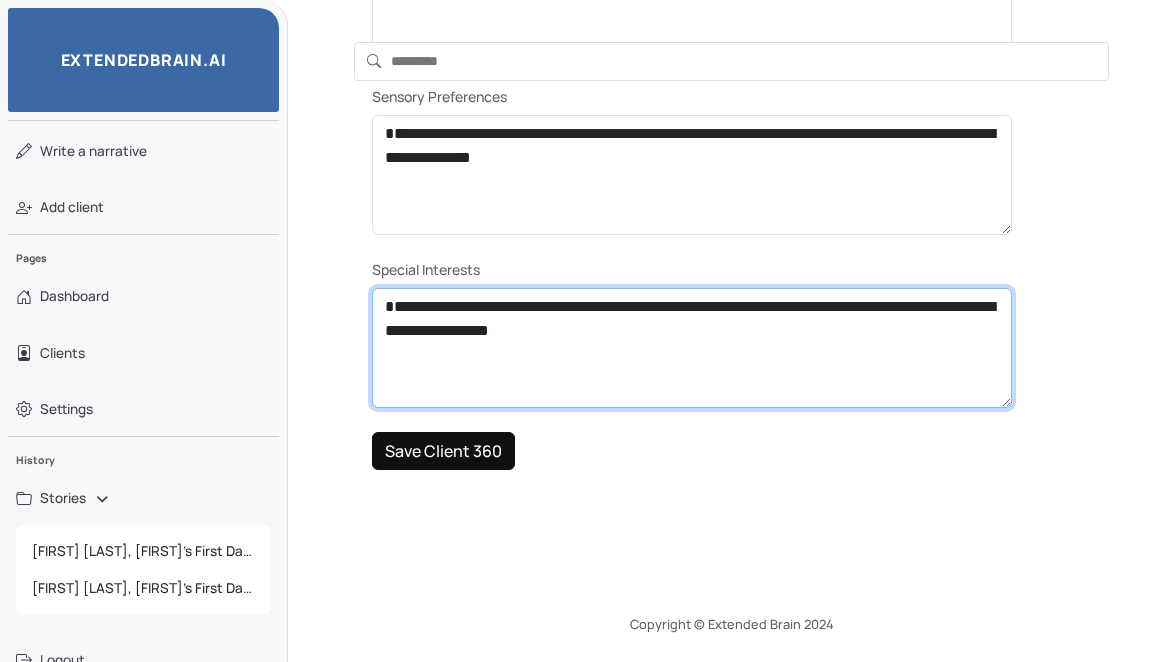 type on "**********" 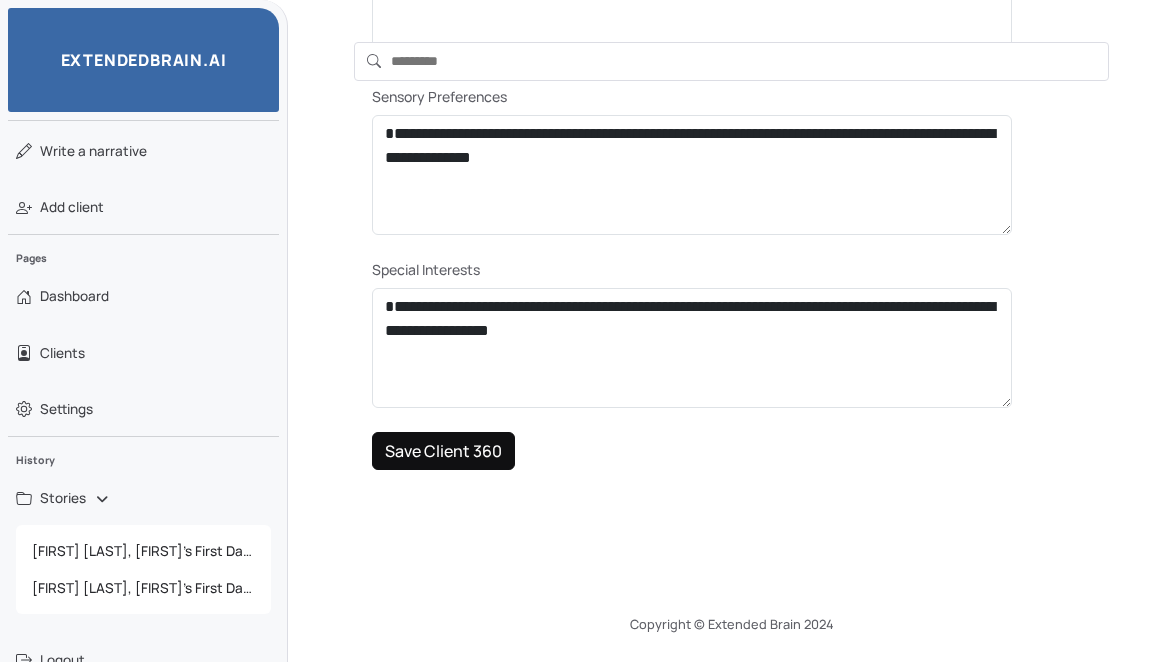 click on "Save Client 360" at bounding box center (443, 451) 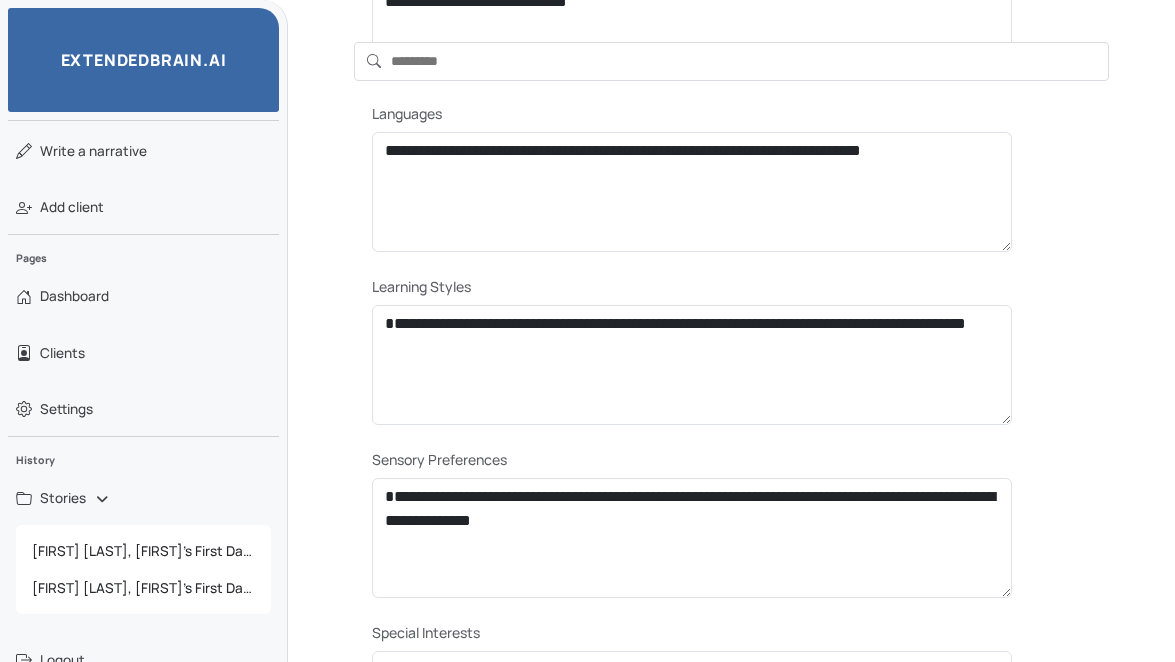 scroll, scrollTop: 1217, scrollLeft: 0, axis: vertical 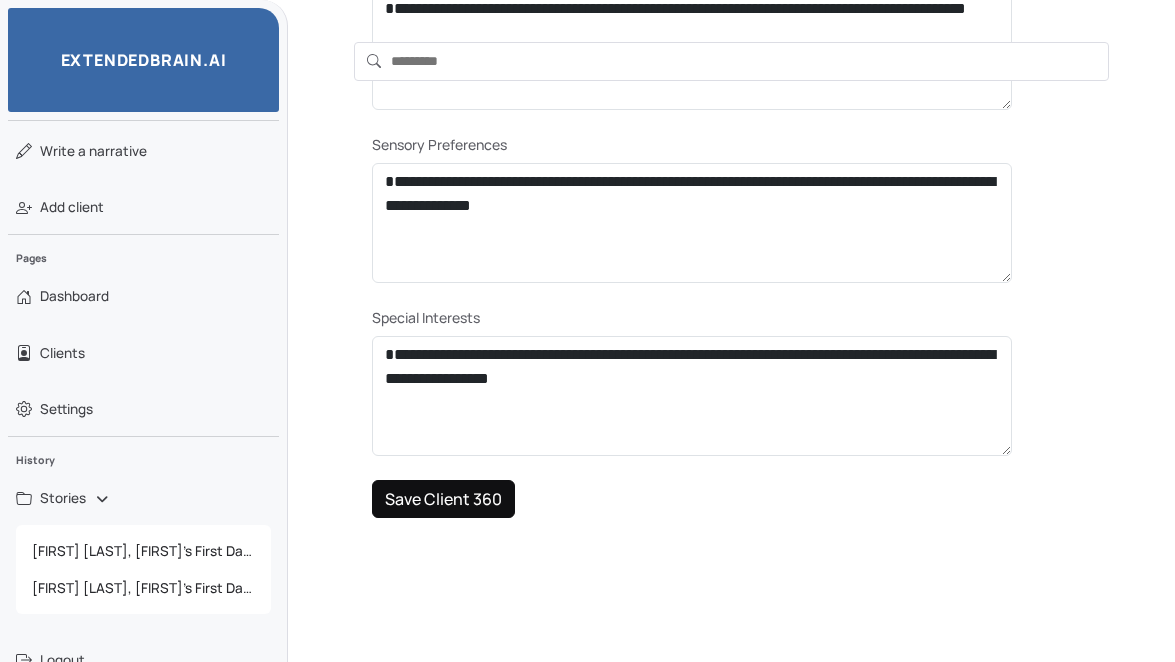 click on "Save Client 360" at bounding box center (443, 499) 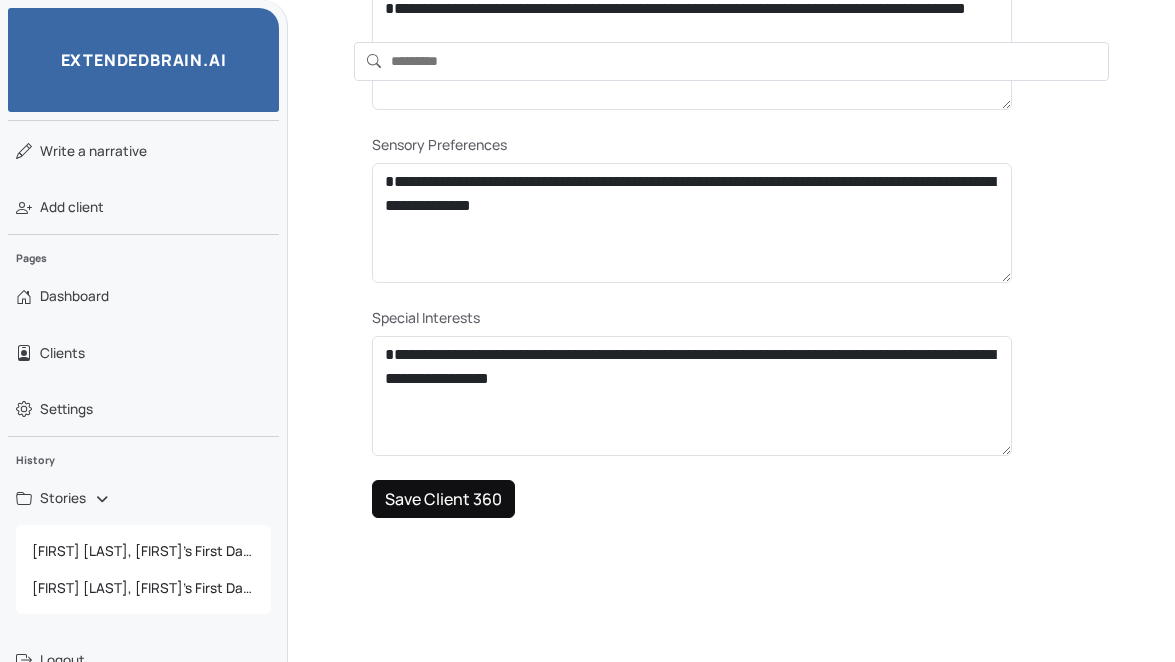 click on "Save Client 360" at bounding box center [443, 499] 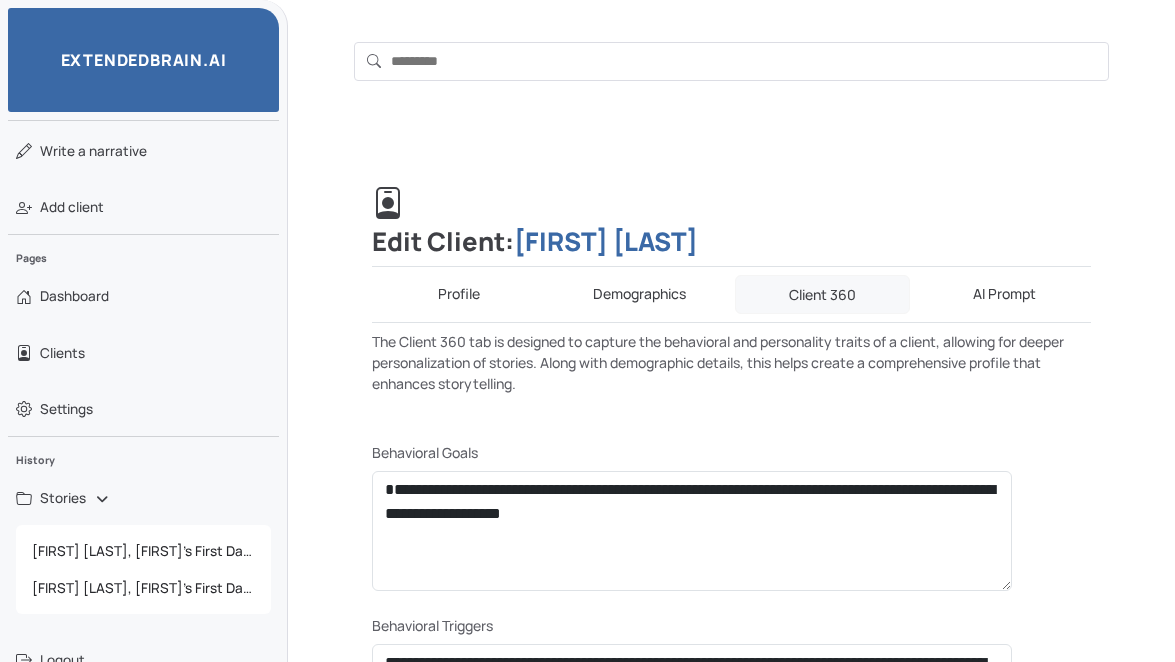 scroll, scrollTop: 27, scrollLeft: 0, axis: vertical 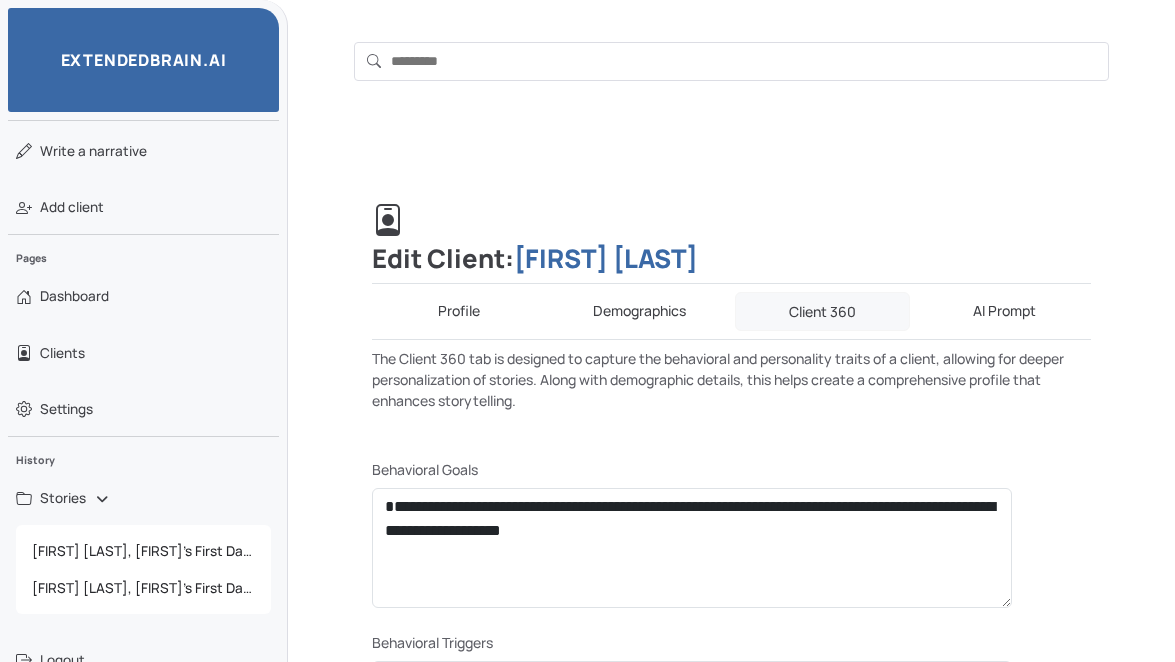 click on "AI Prompt" at bounding box center [1004, 311] 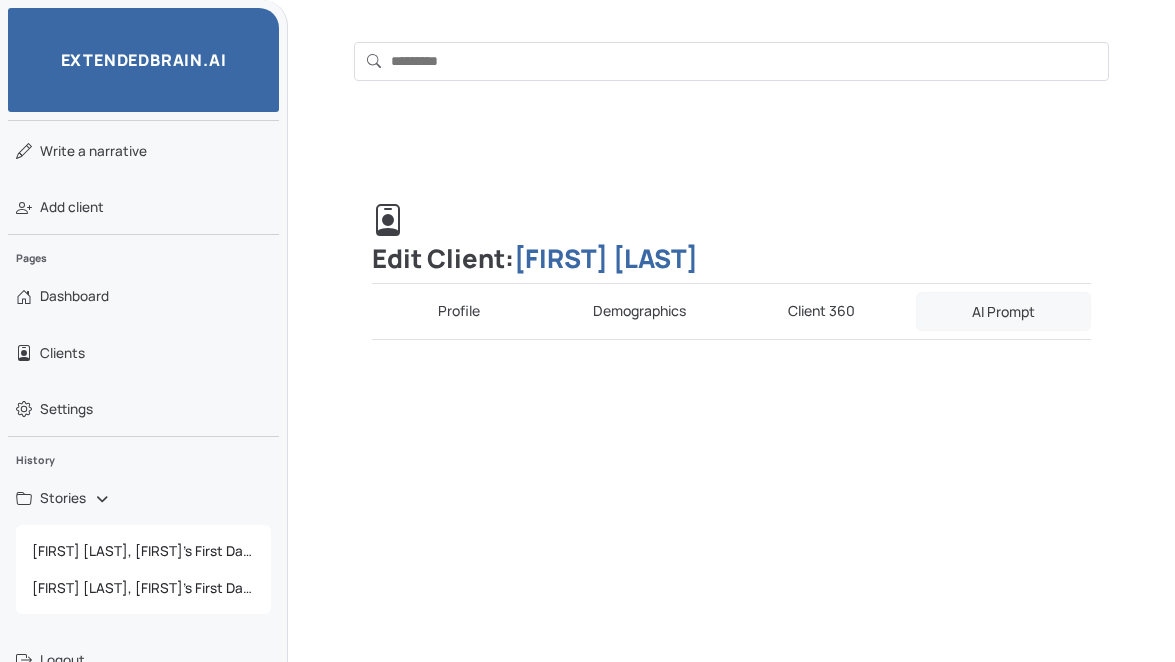 type on "**********" 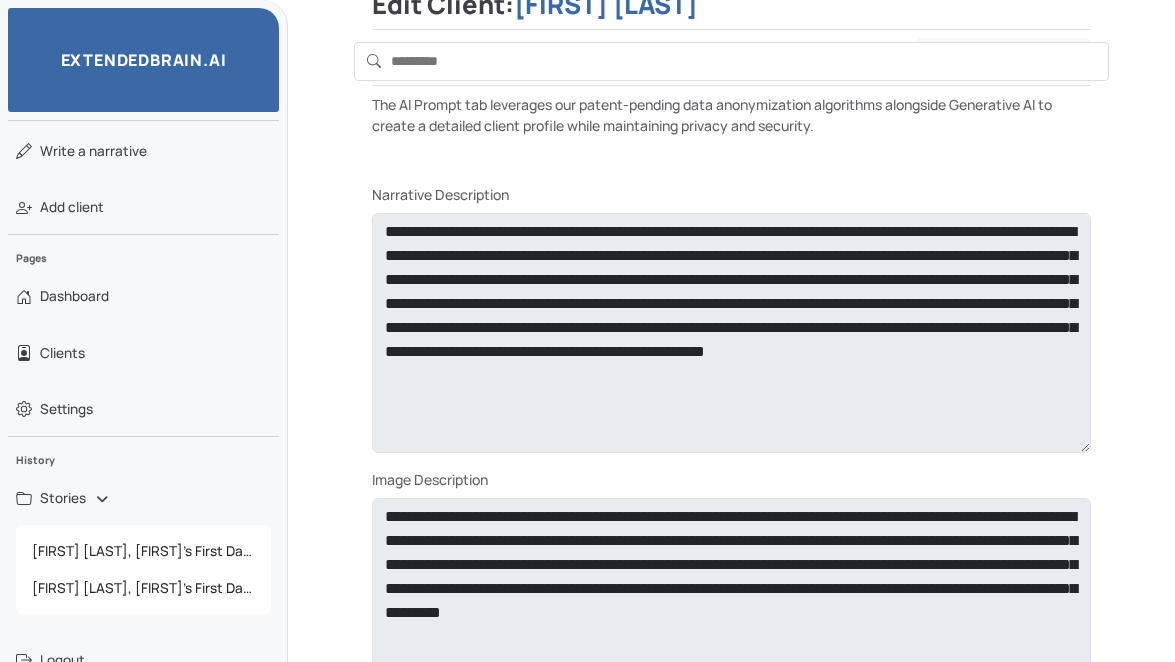 scroll, scrollTop: 280, scrollLeft: 0, axis: vertical 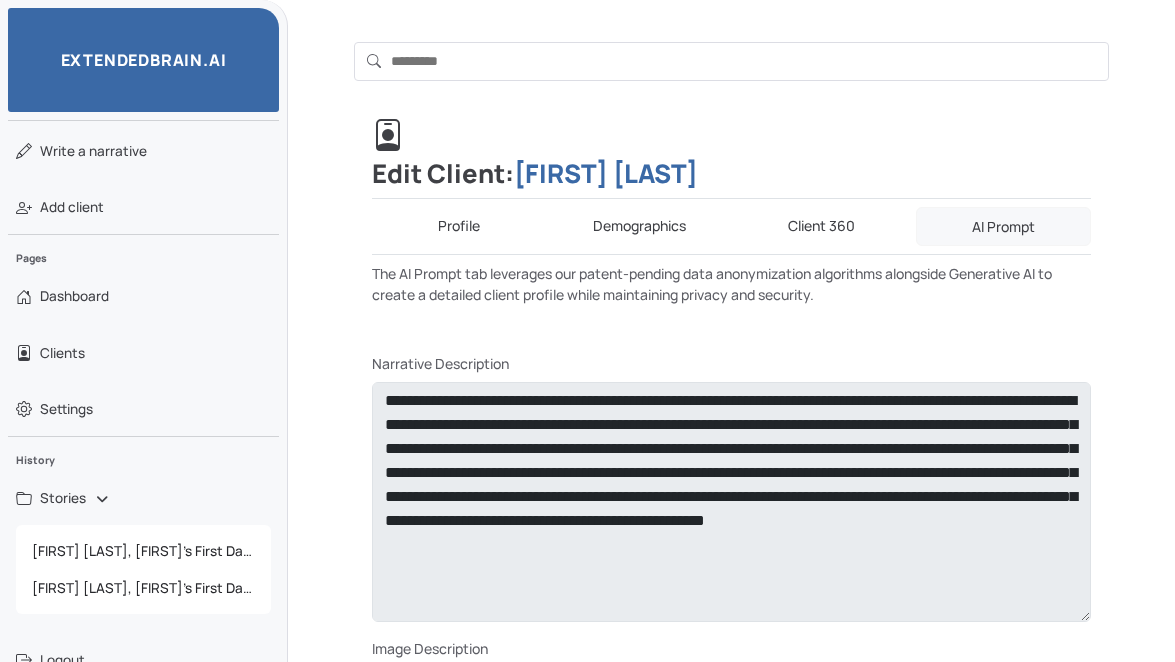 type on "**********" 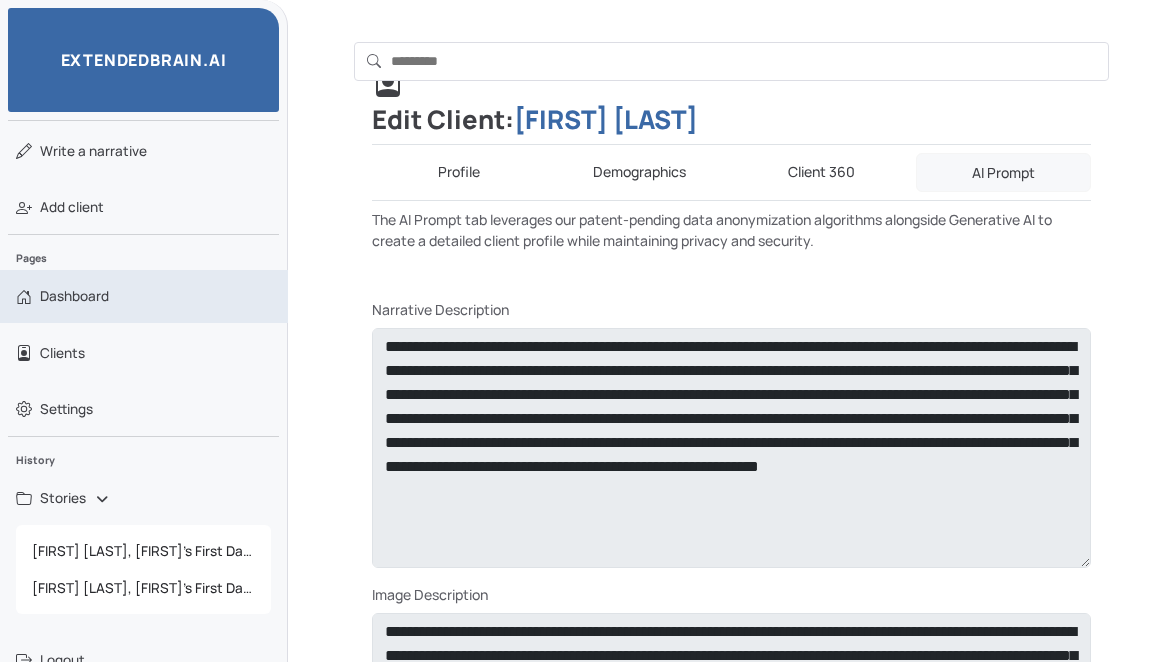 scroll, scrollTop: 160, scrollLeft: 0, axis: vertical 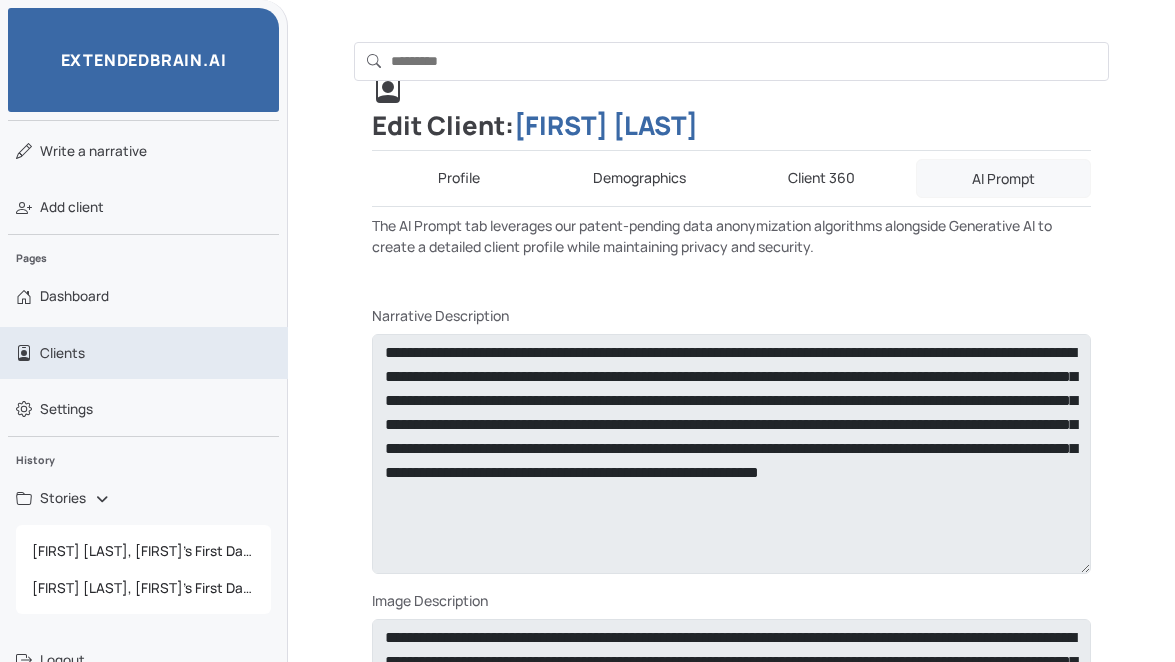 type on "**********" 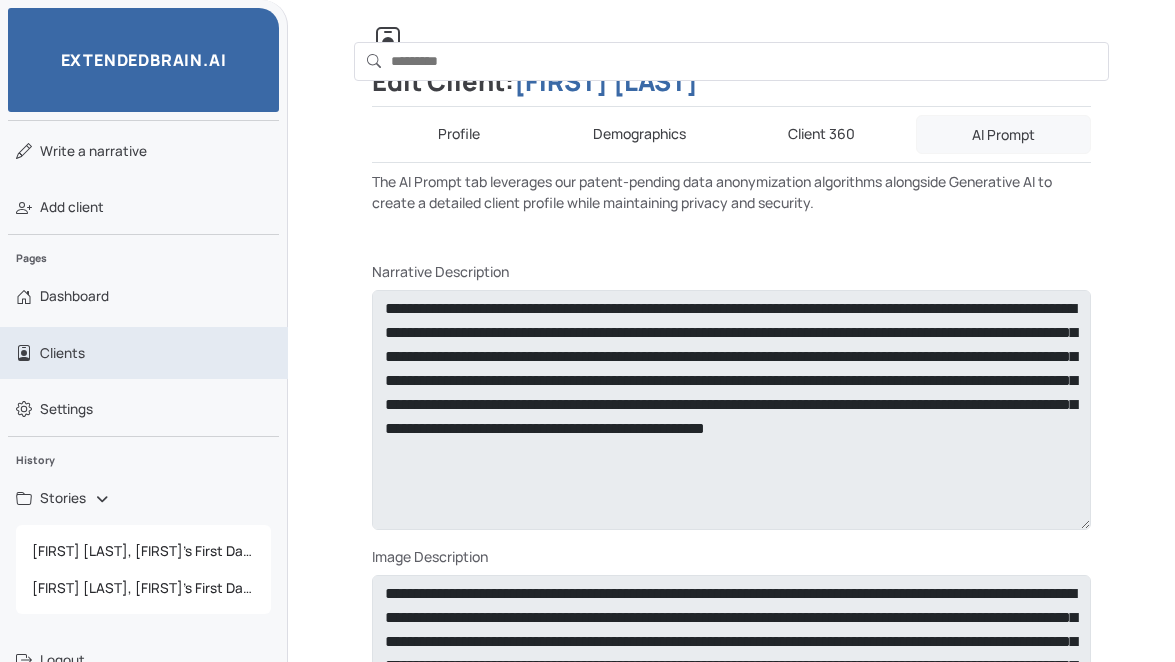 scroll, scrollTop: 233, scrollLeft: 0, axis: vertical 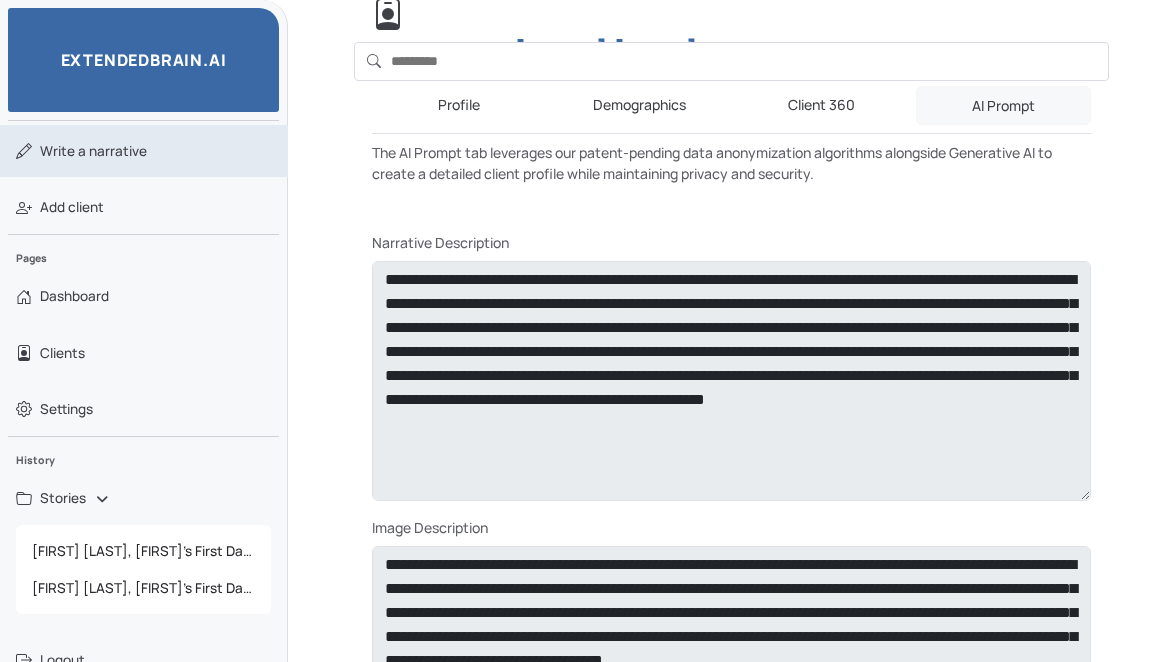 click on "Write a narrative" at bounding box center [93, 151] 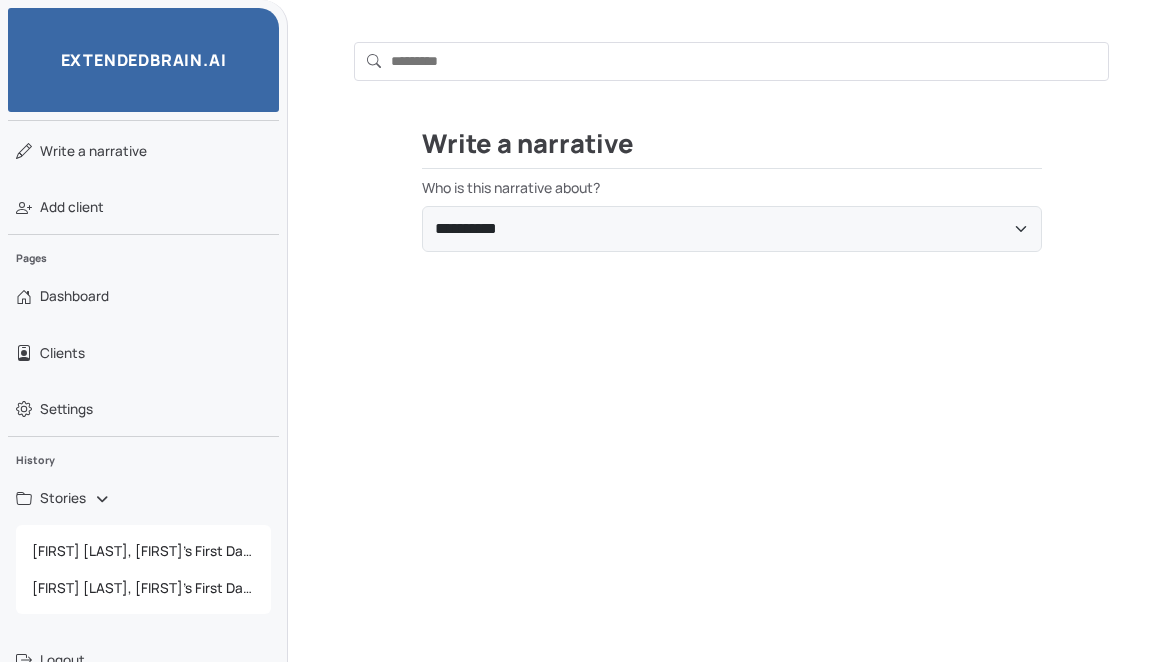 scroll, scrollTop: 0, scrollLeft: 0, axis: both 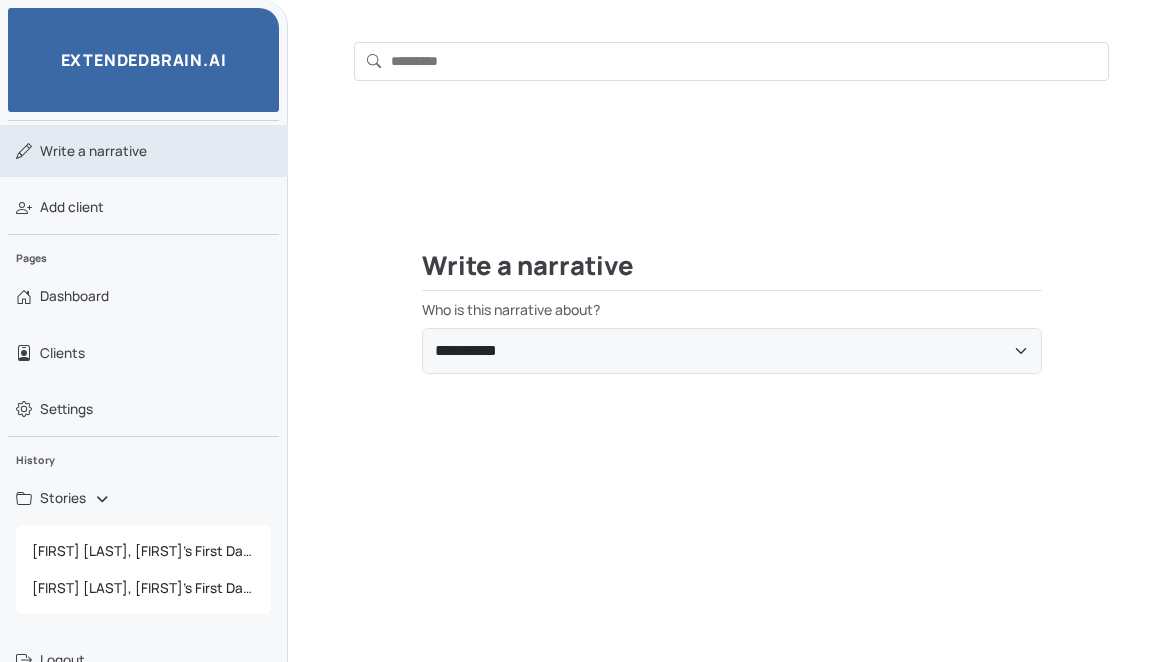 click on "Write a narrative" at bounding box center (144, 151) 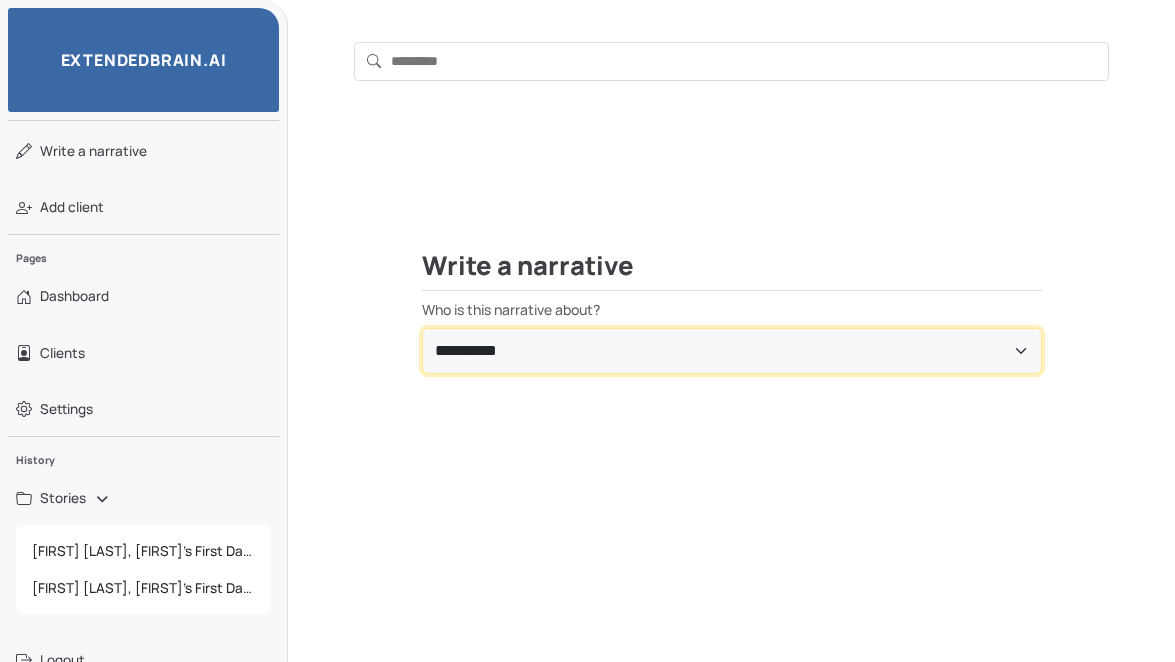 click on "**********" at bounding box center [732, 351] 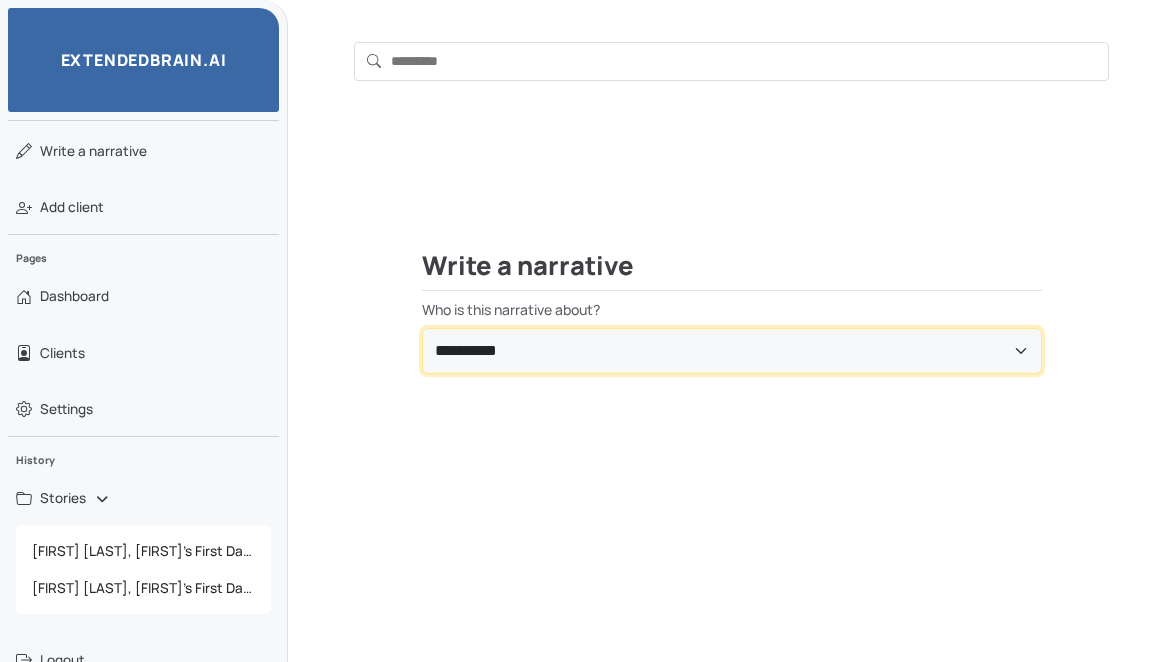 click on "**********" at bounding box center (732, 351) 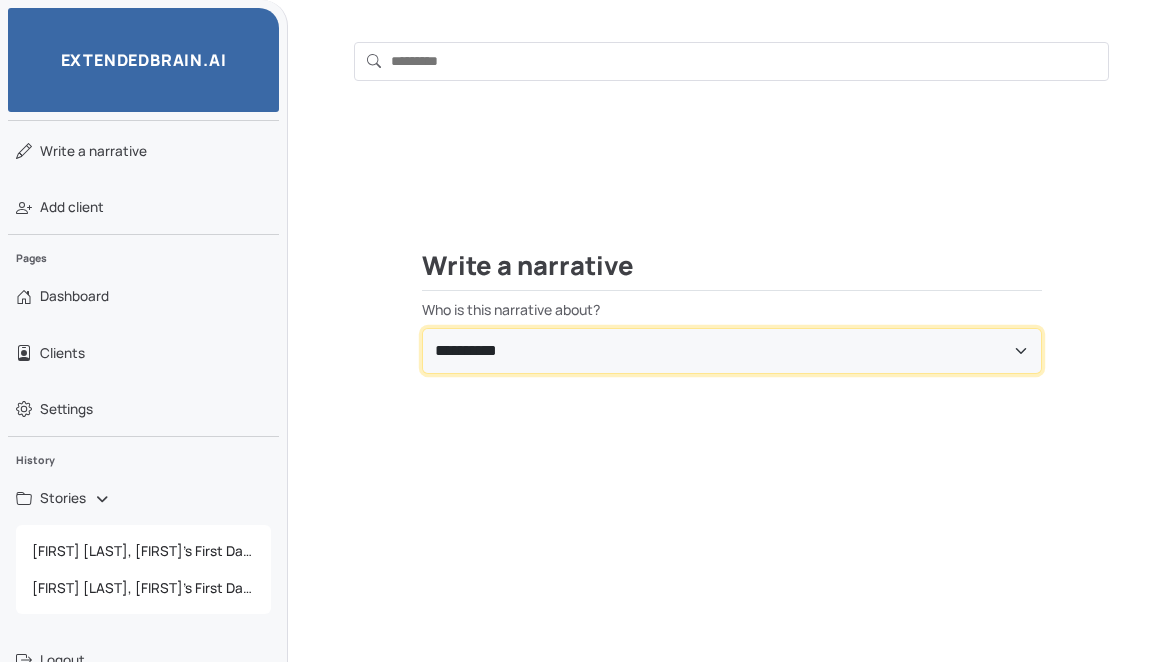 select on "**********" 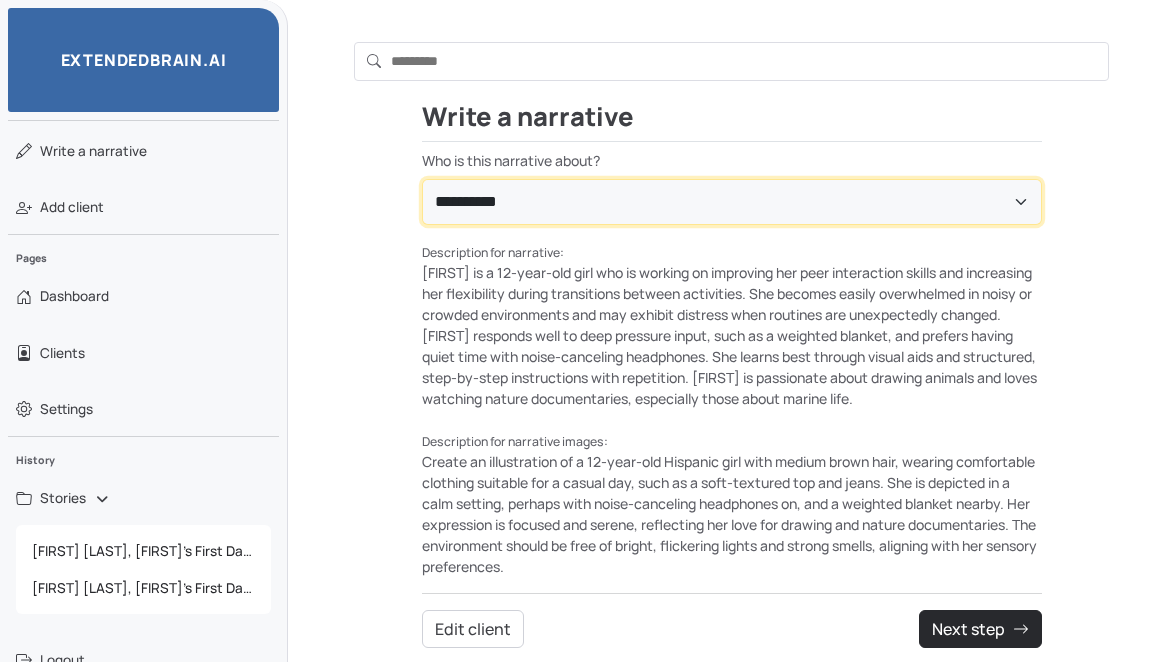 scroll, scrollTop: 168, scrollLeft: 0, axis: vertical 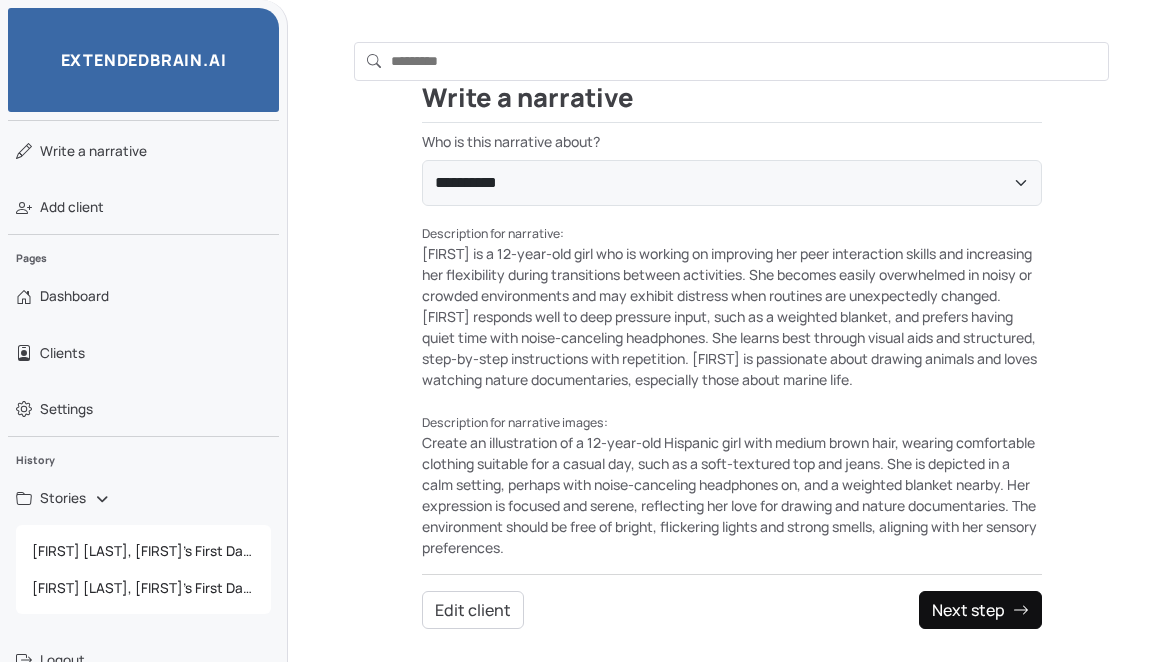click on "Next step" at bounding box center [980, 610] 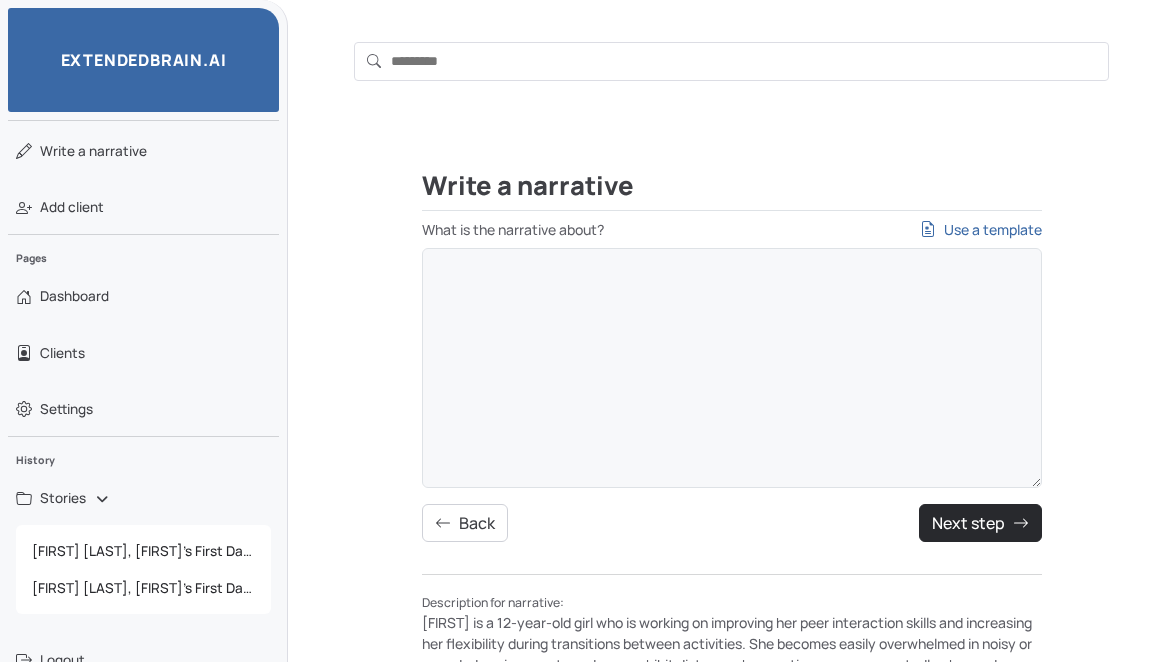 scroll, scrollTop: 34, scrollLeft: 0, axis: vertical 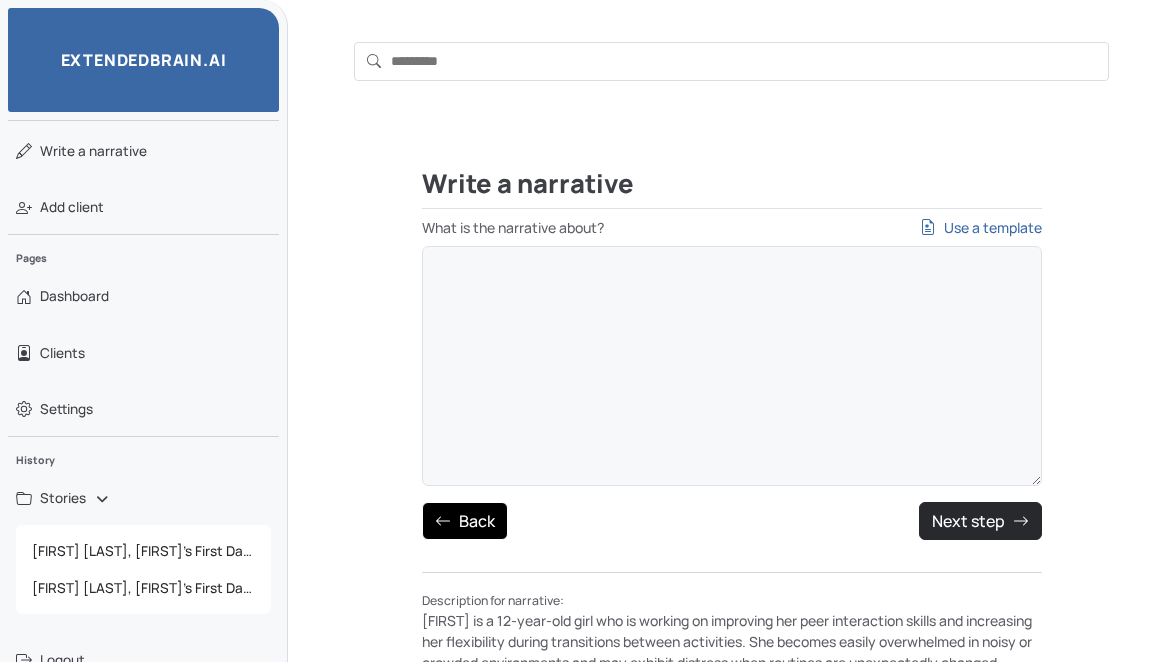 click on "Back" at bounding box center (465, 521) 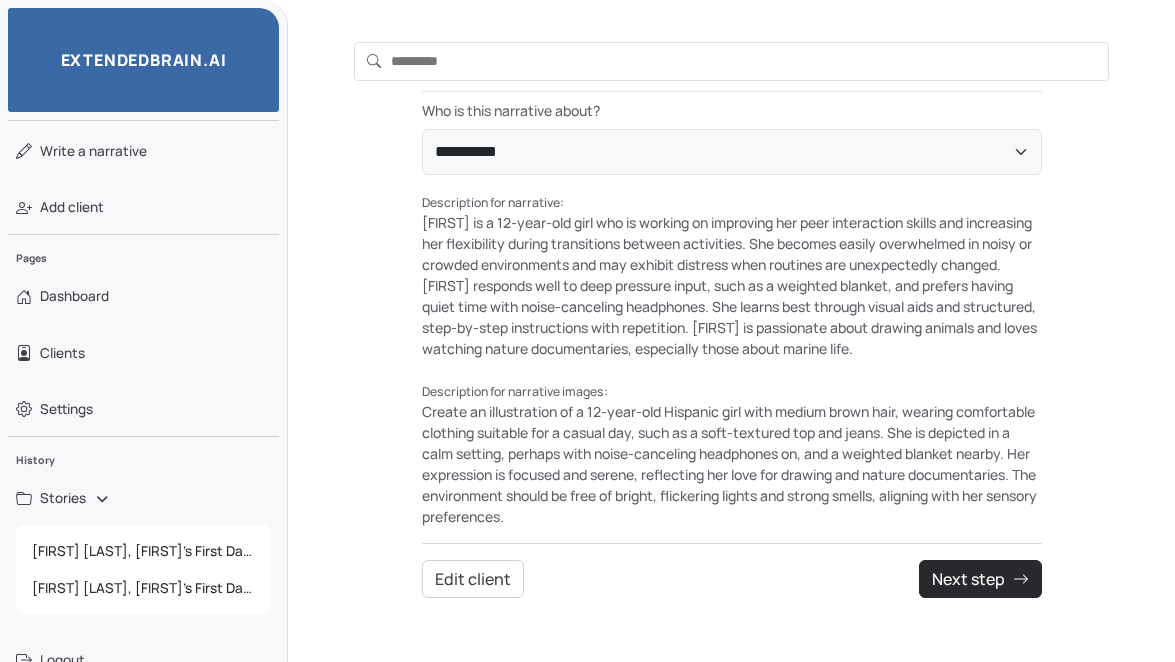 scroll, scrollTop: 161, scrollLeft: 0, axis: vertical 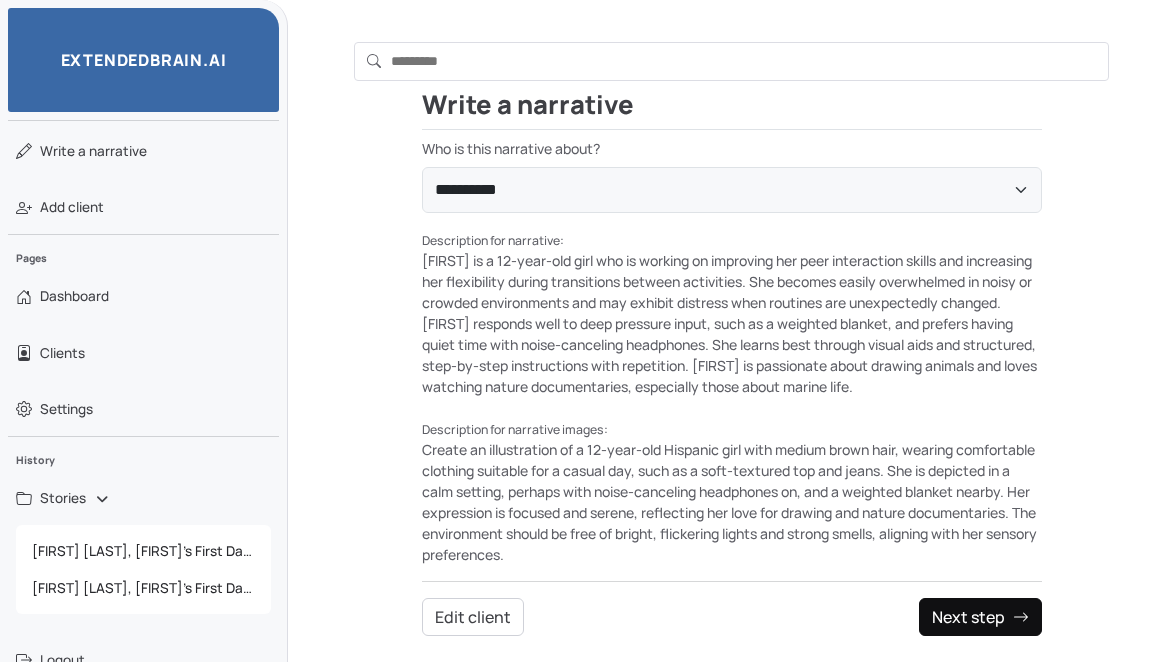 click on "Next step" at bounding box center (980, 617) 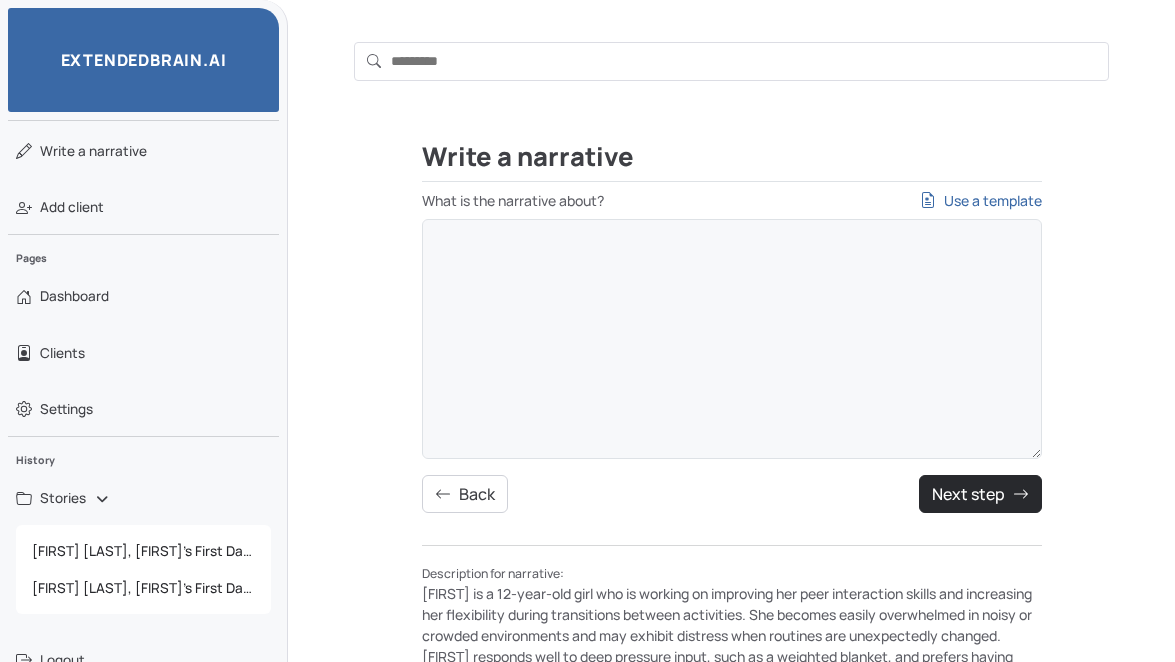 scroll, scrollTop: 71, scrollLeft: 0, axis: vertical 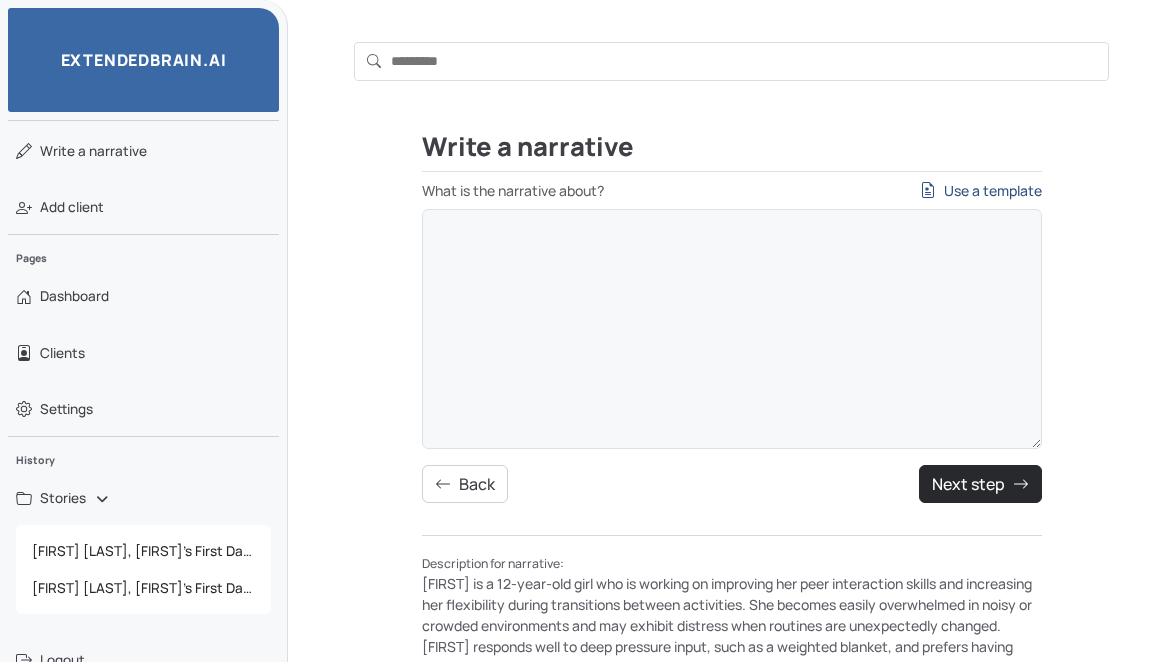 click on "Use a template" at bounding box center (981, 190) 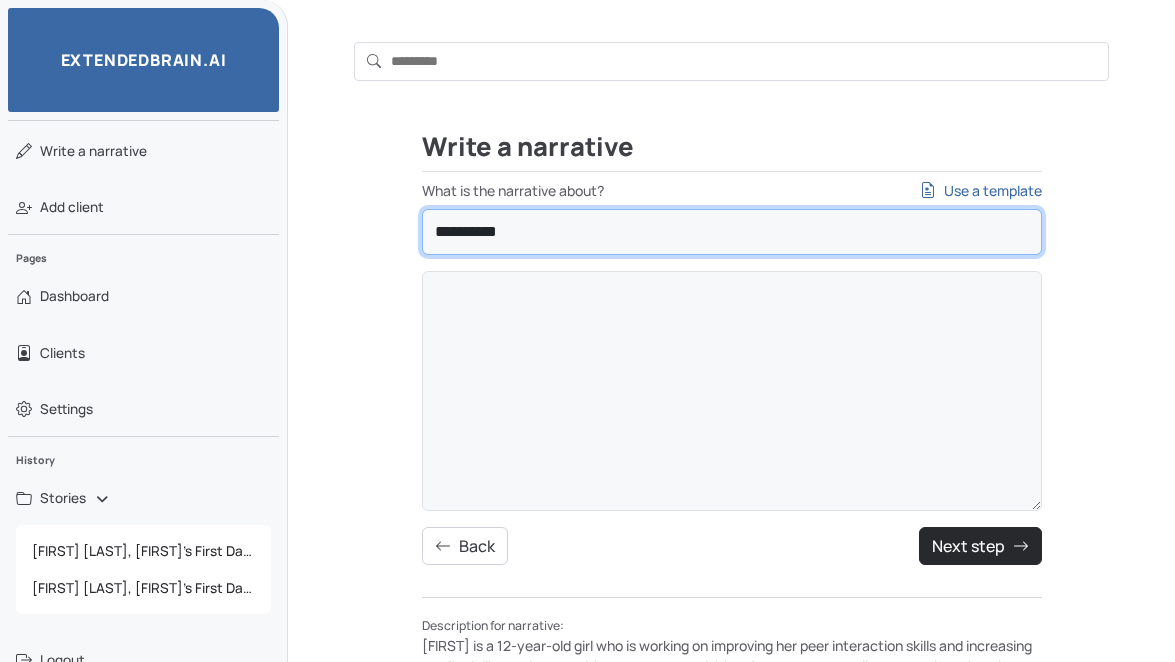 click on "**********" at bounding box center (732, 232) 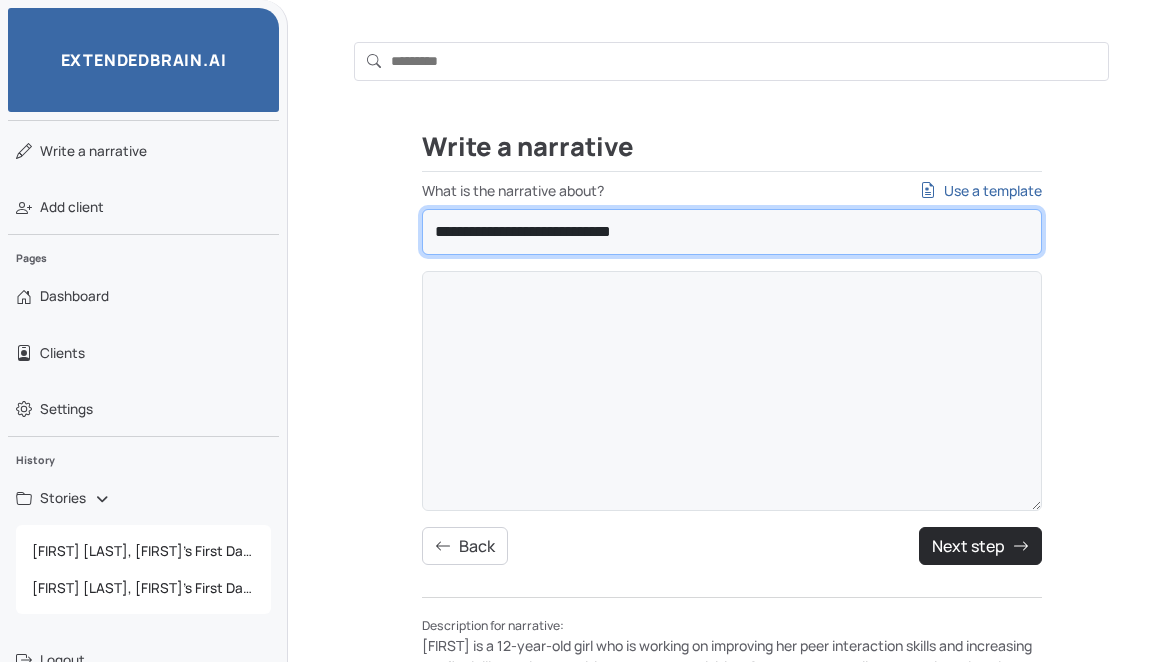 type on "**********" 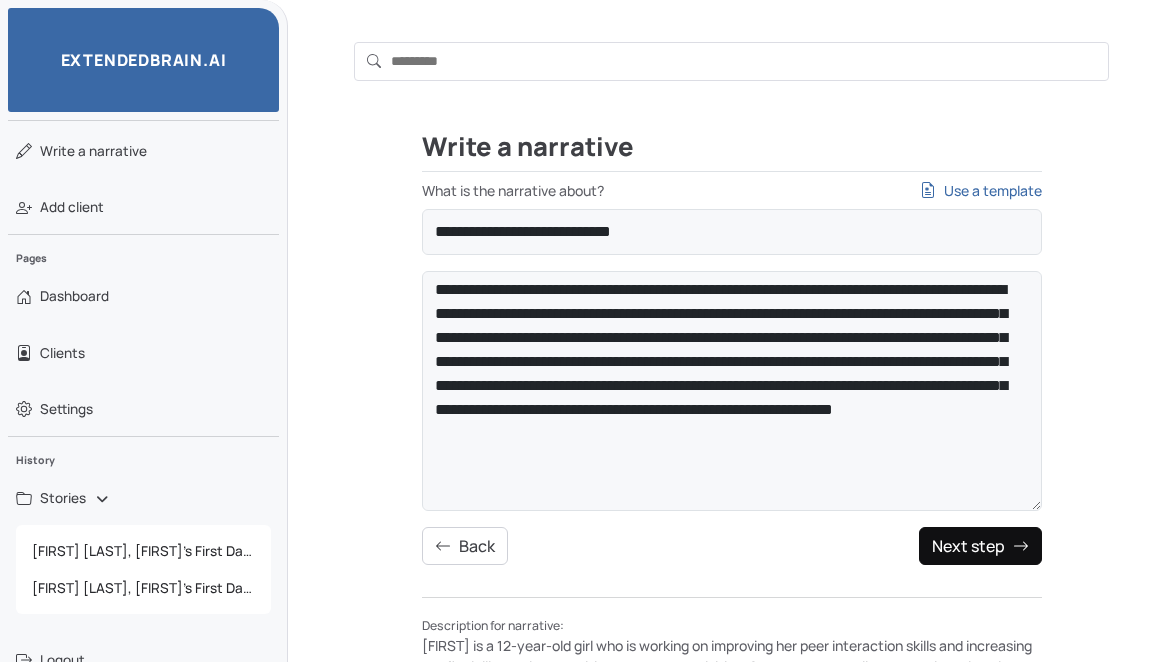 click on "Next step" at bounding box center [980, 546] 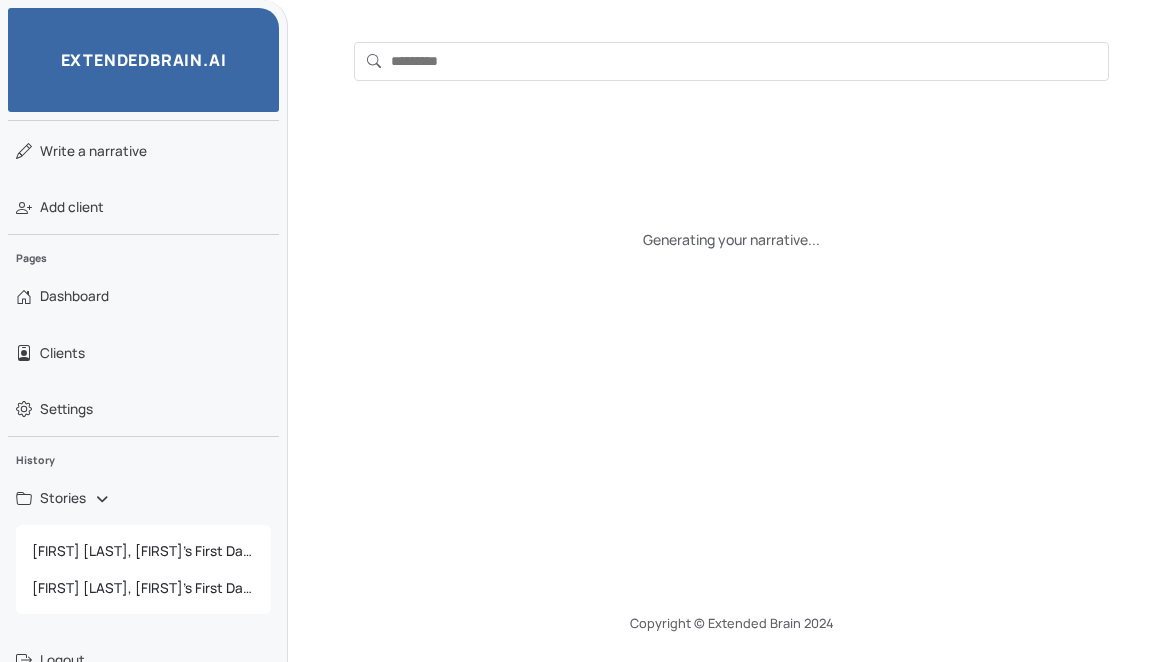 scroll, scrollTop: 63, scrollLeft: 0, axis: vertical 